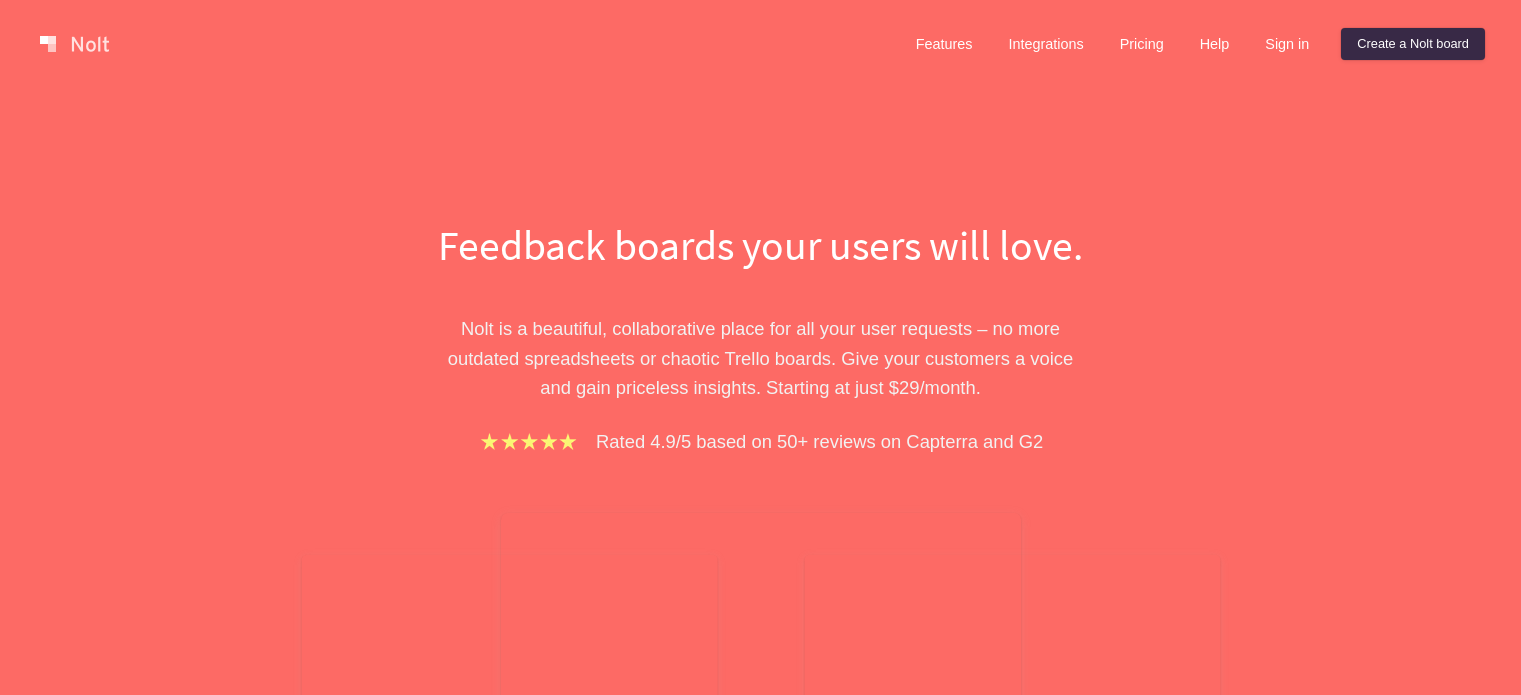 scroll, scrollTop: 0, scrollLeft: 0, axis: both 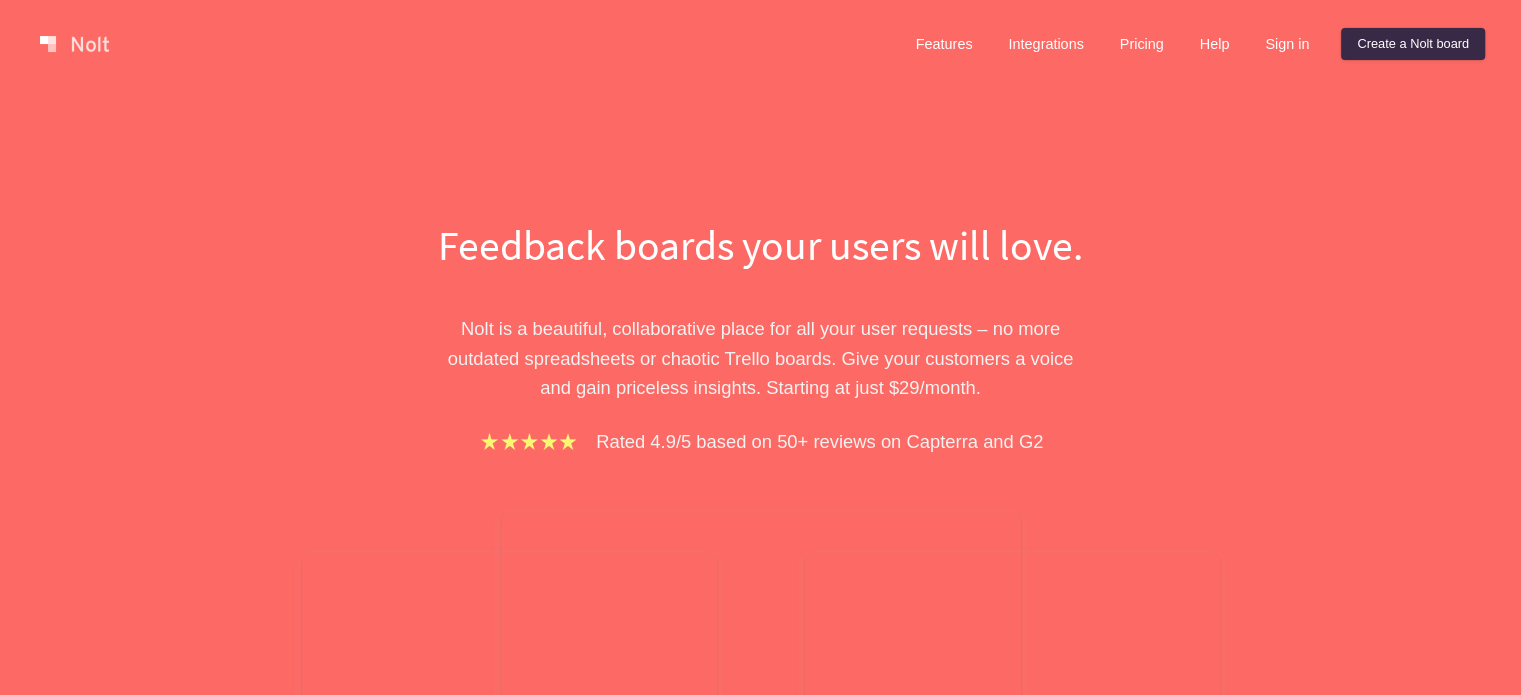 click on "Sign in" at bounding box center (1287, 44) 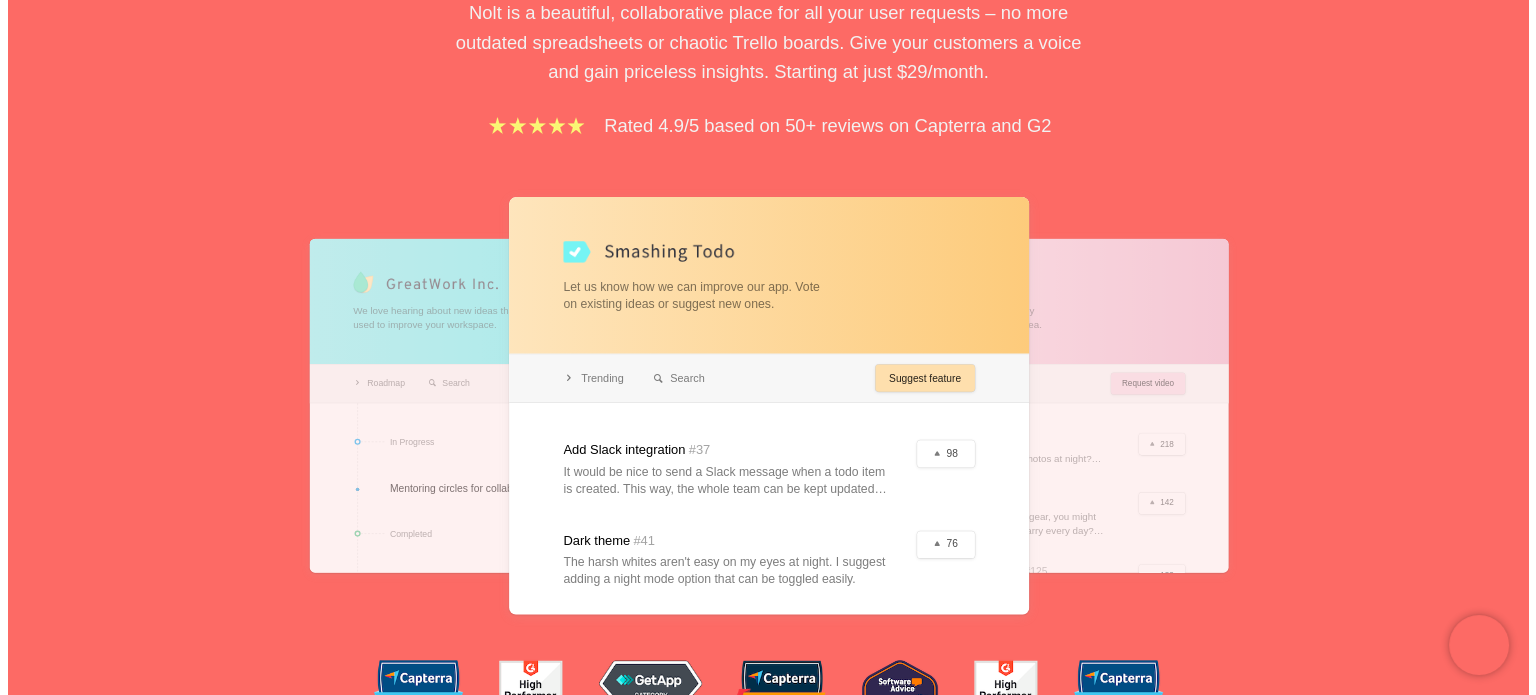 scroll, scrollTop: 0, scrollLeft: 0, axis: both 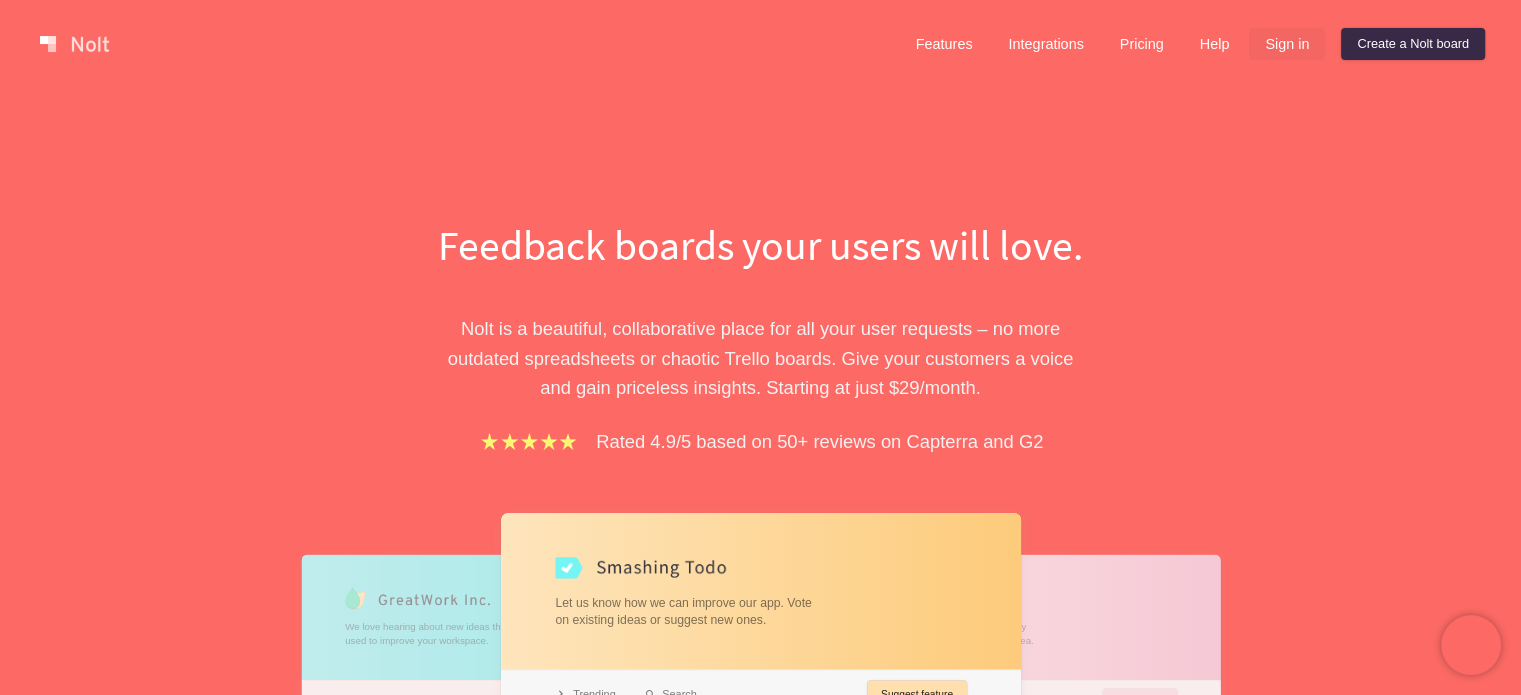 click on "Sign in" at bounding box center [1287, 44] 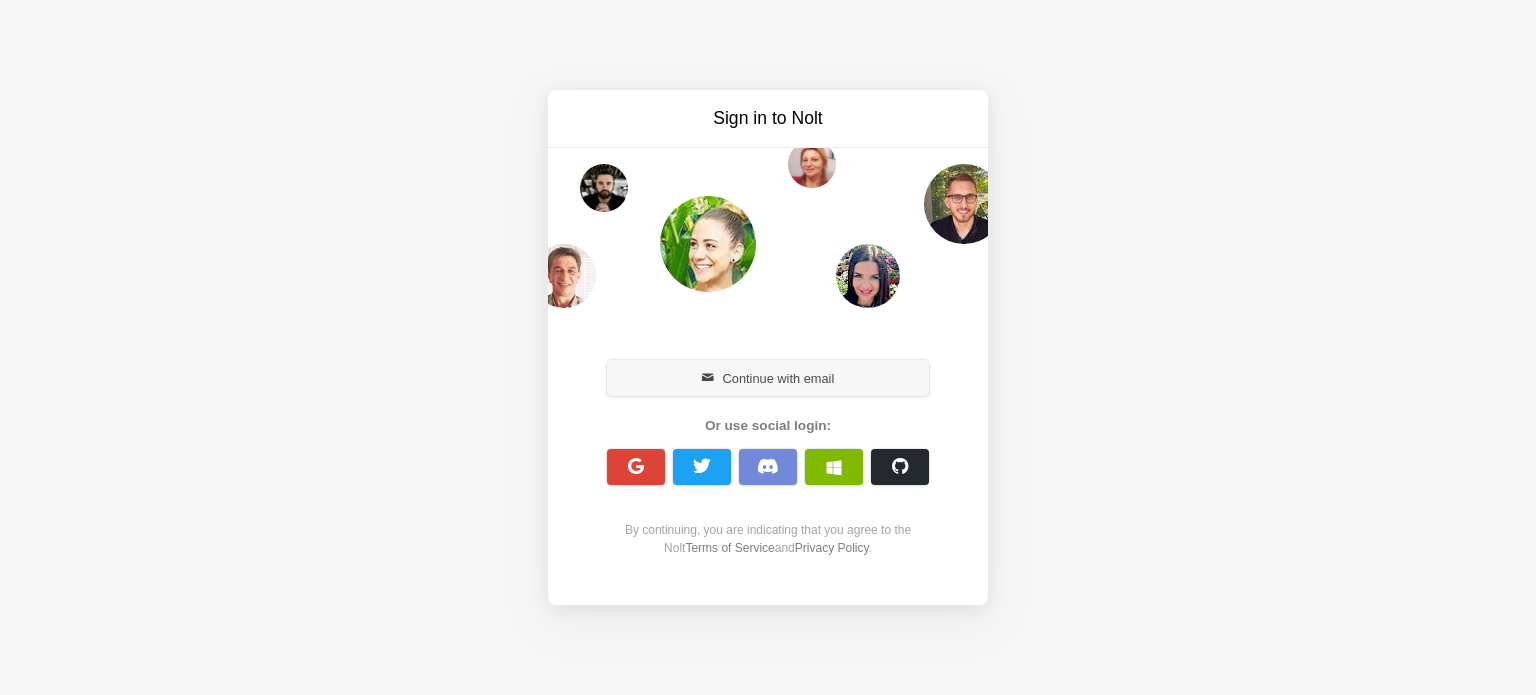 click on "Continue with email" at bounding box center [768, 378] 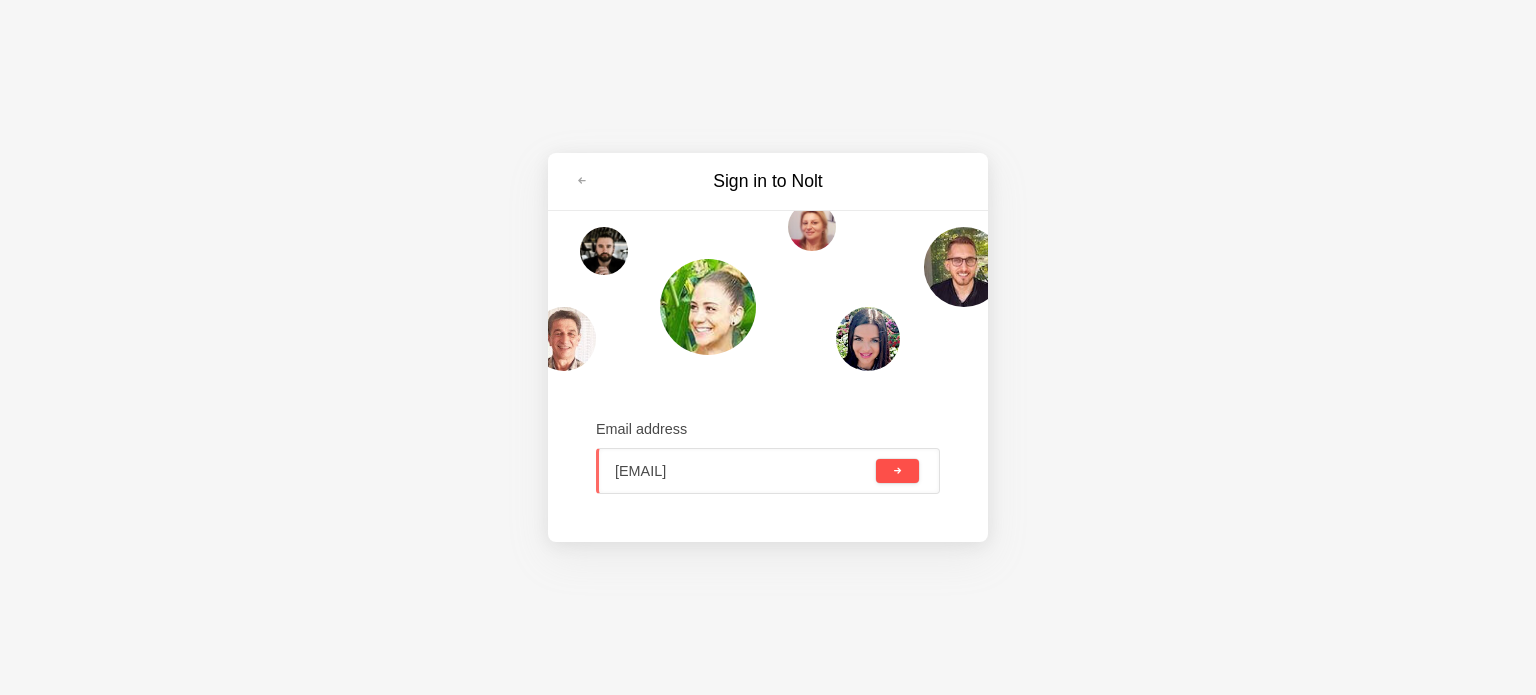 click at bounding box center [897, 471] 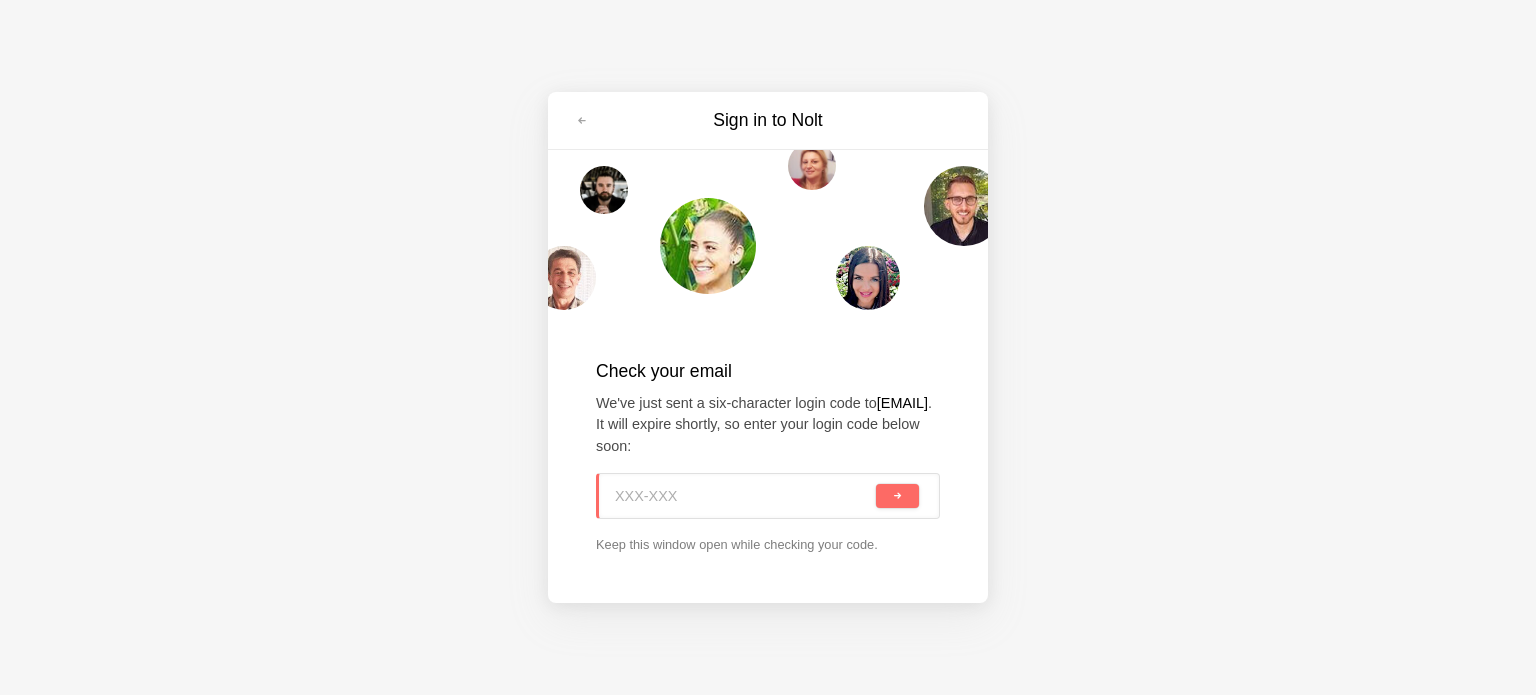 paste on "2RM-3P3" 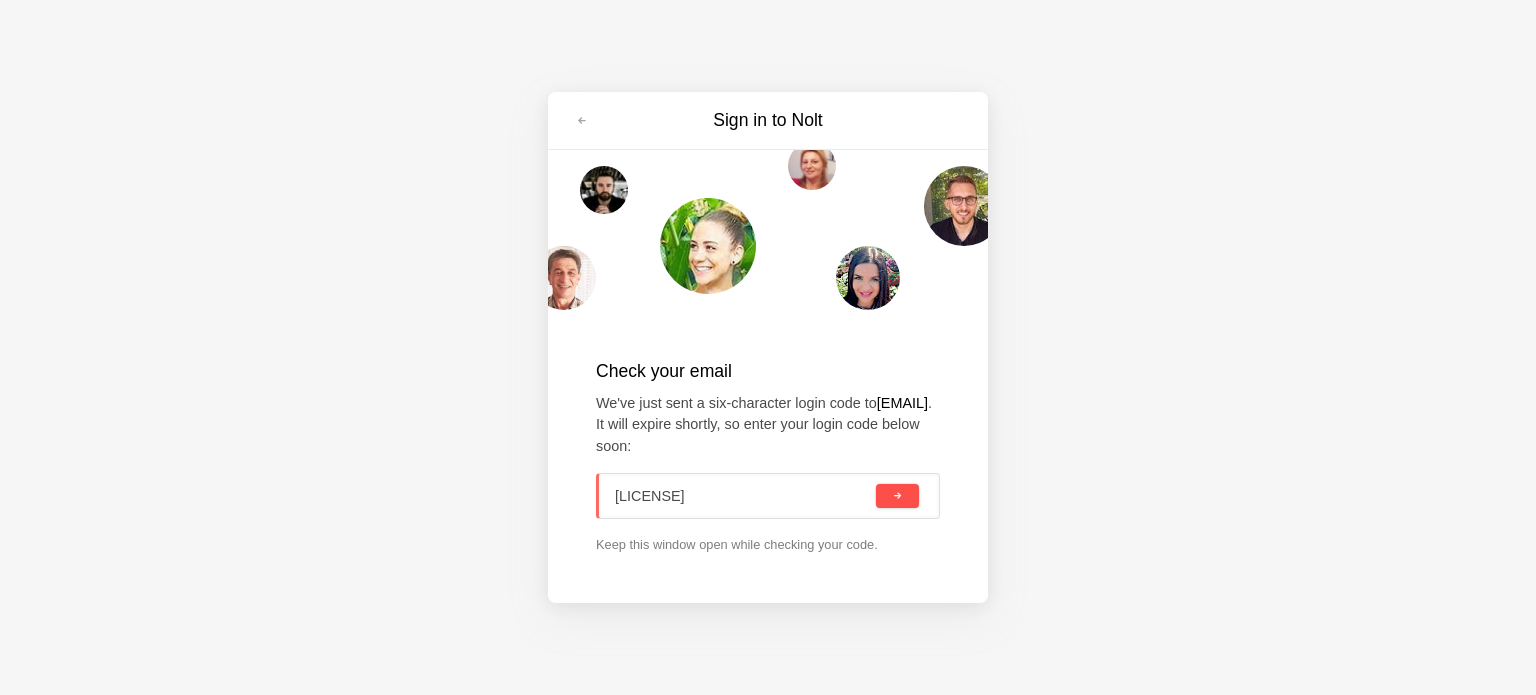 click at bounding box center [897, 496] 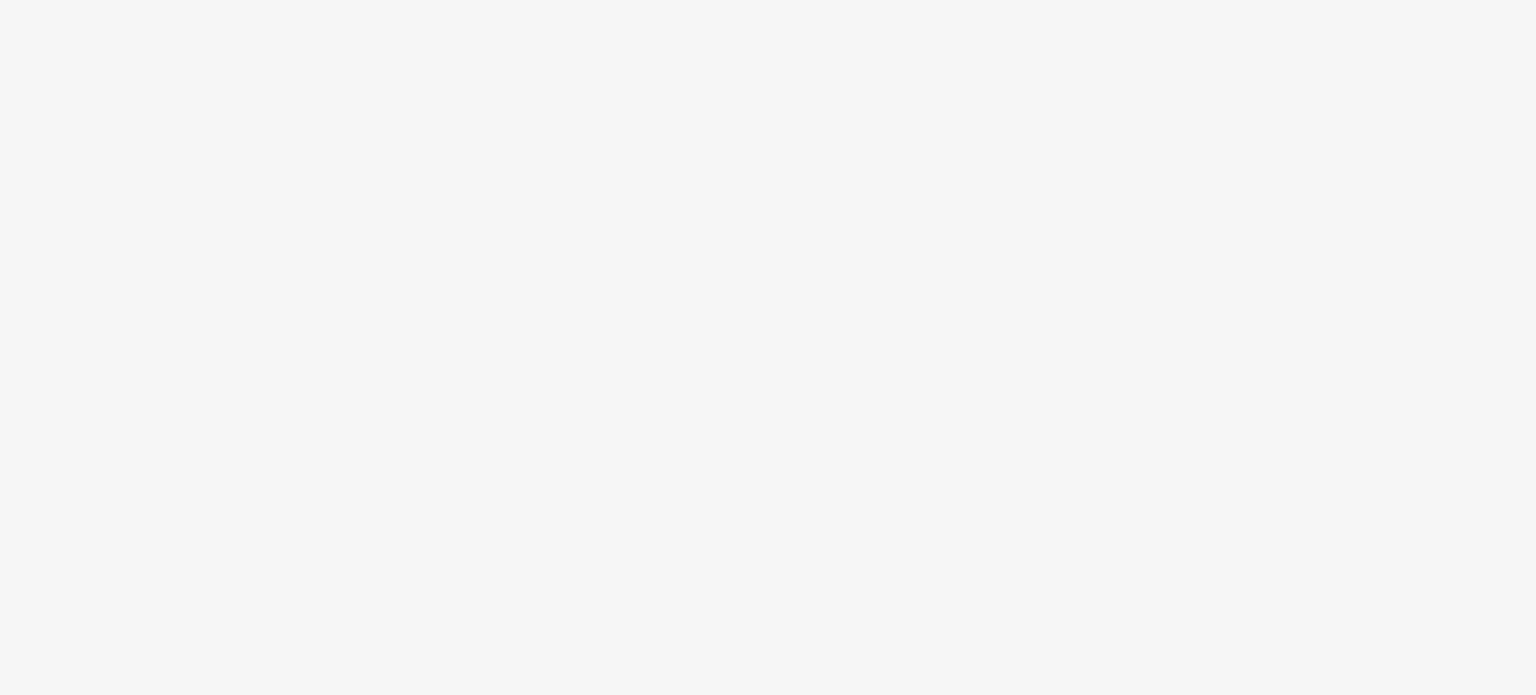 scroll, scrollTop: 0, scrollLeft: 0, axis: both 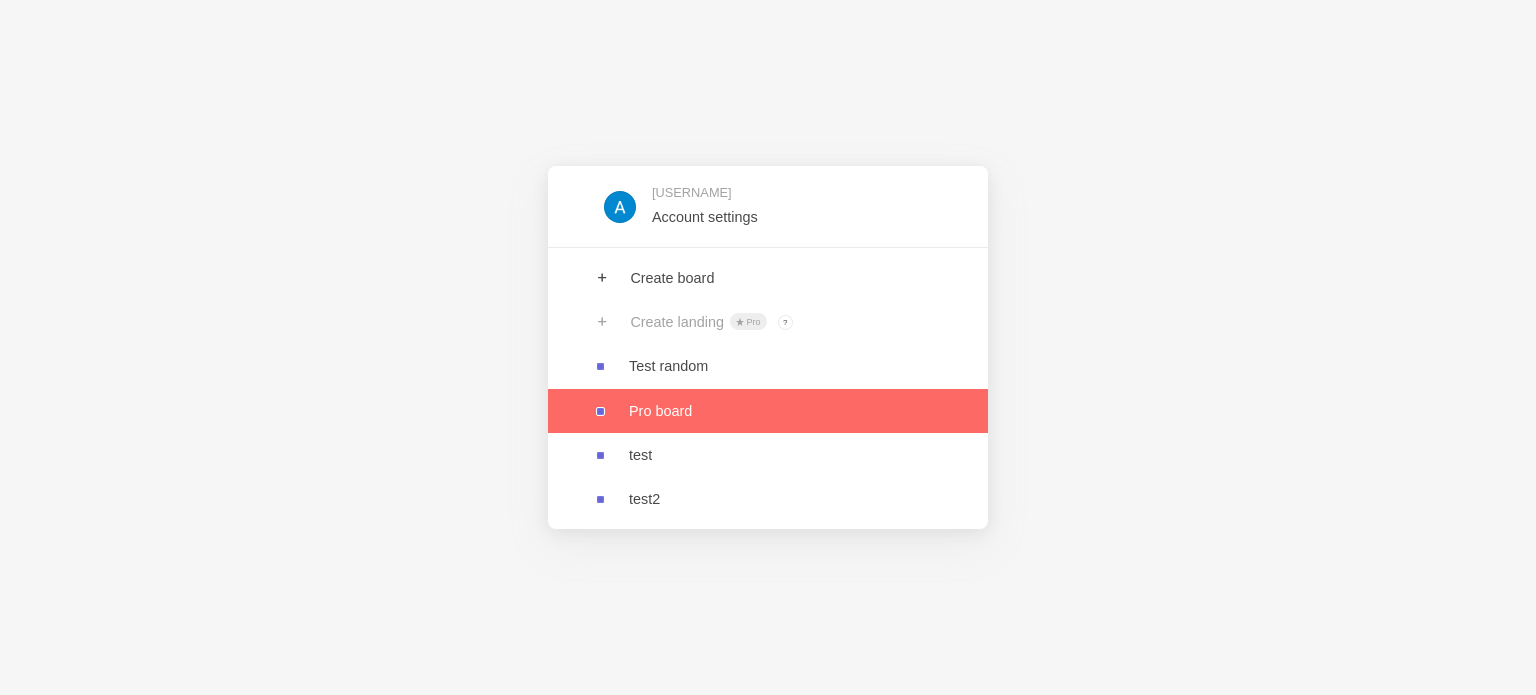 click at bounding box center [768, 411] 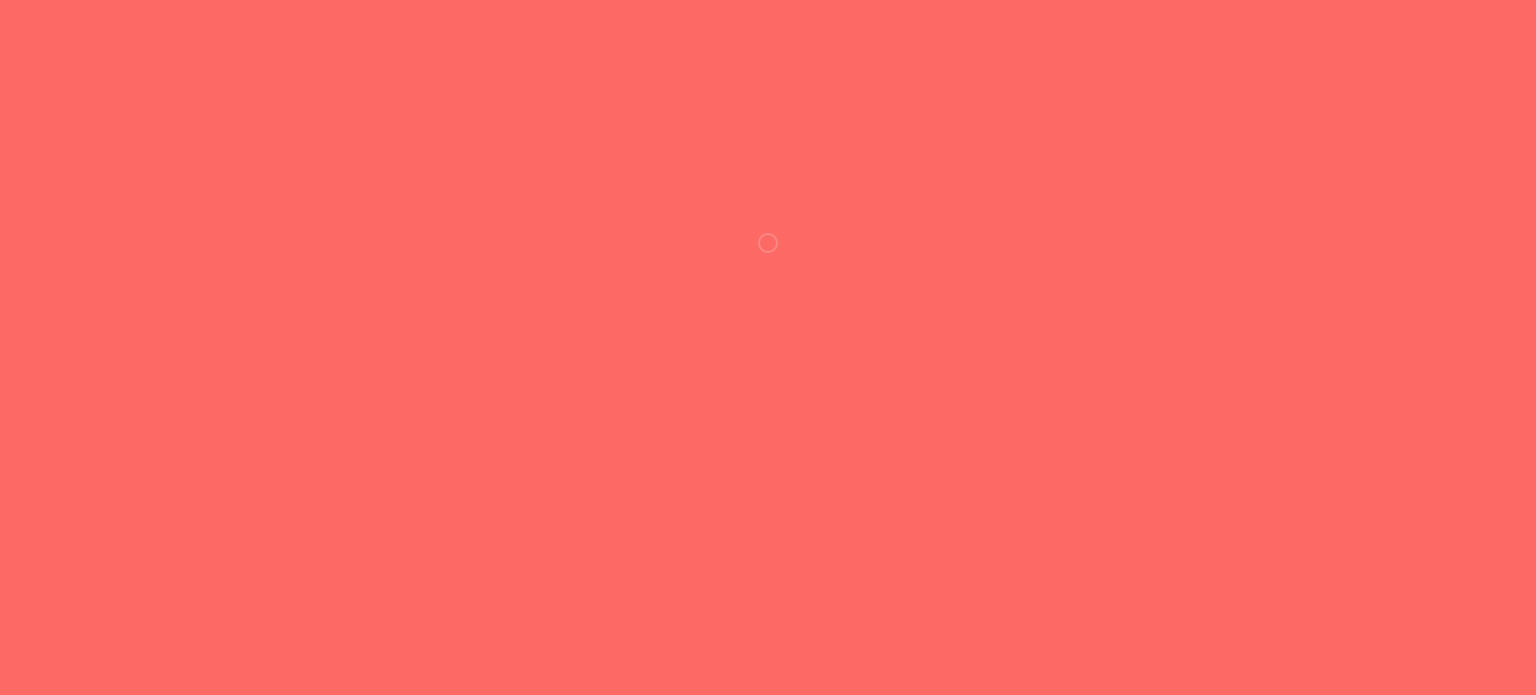 scroll, scrollTop: 0, scrollLeft: 0, axis: both 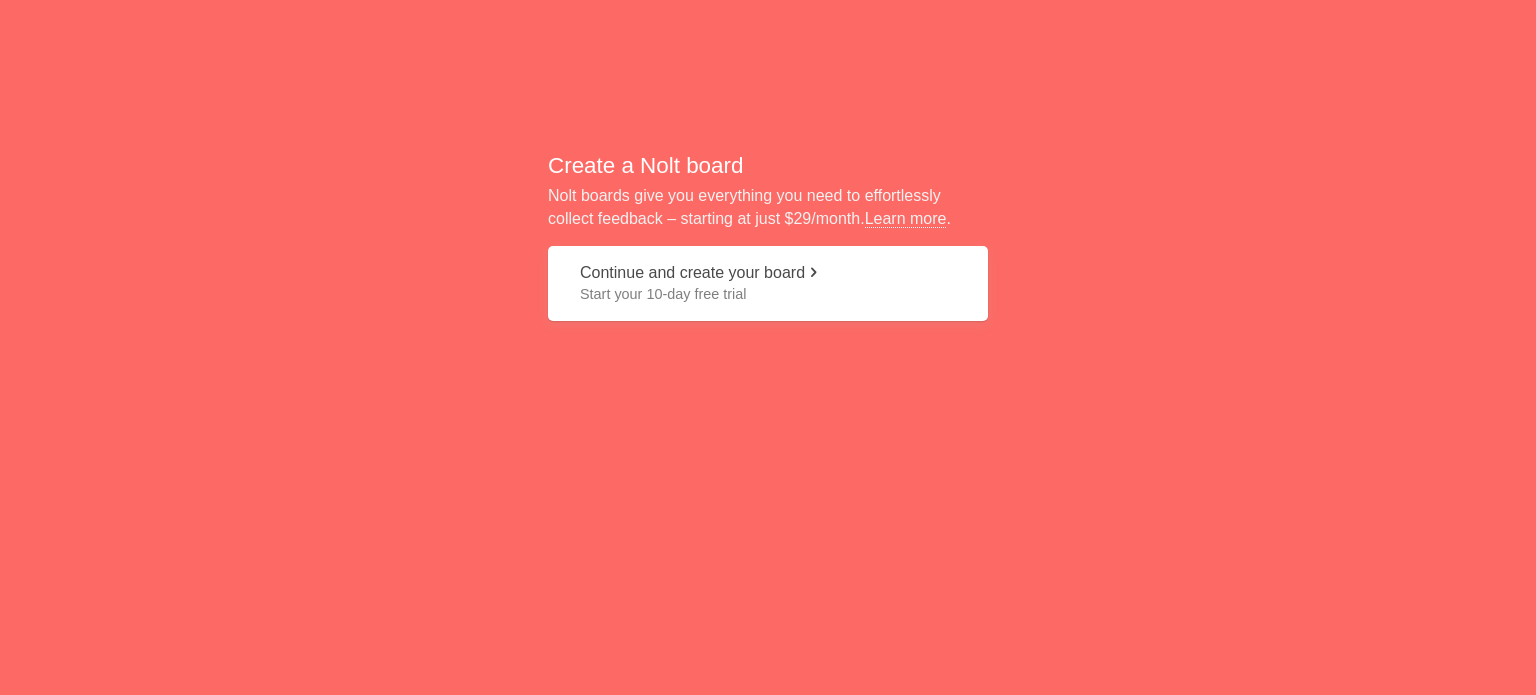 click on "Start your 10-day free trial" at bounding box center [768, 294] 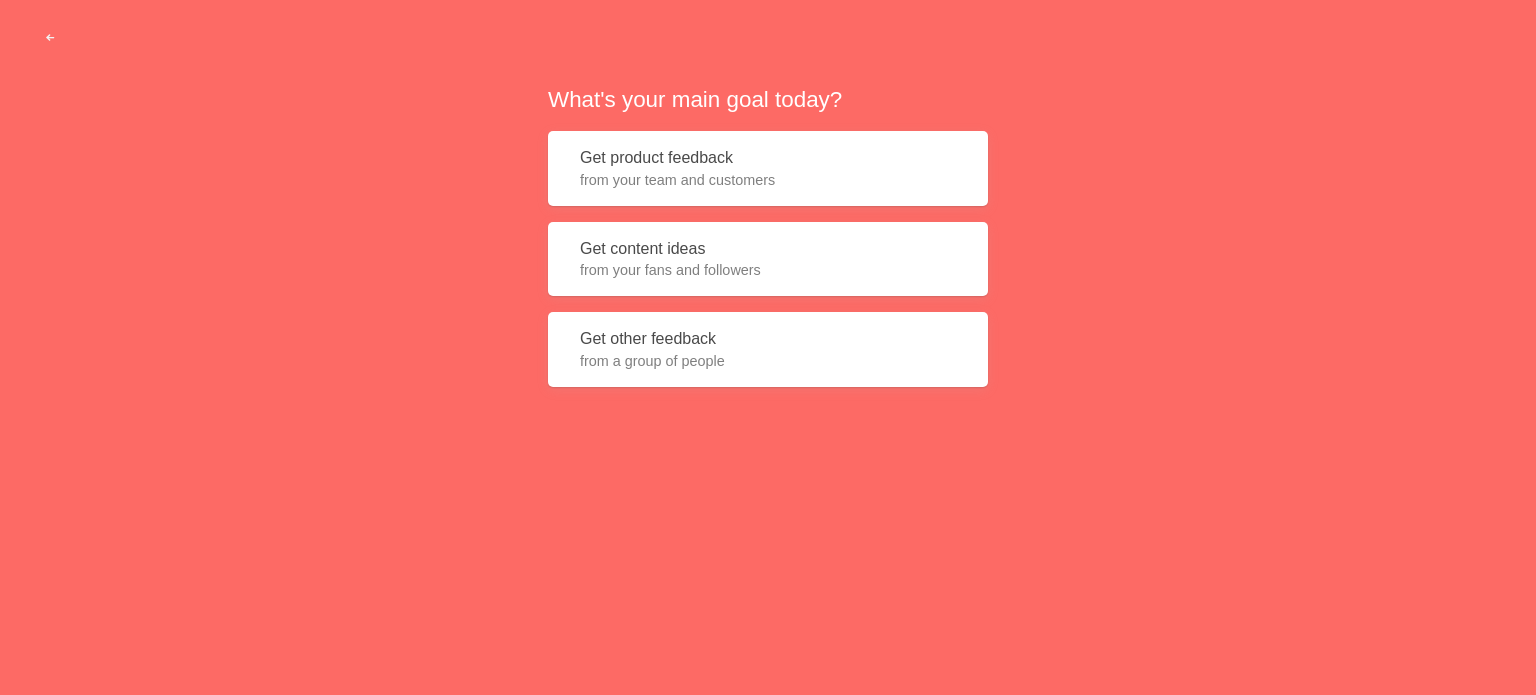 click on "Get product feedback from your team and customers" at bounding box center (768, 168) 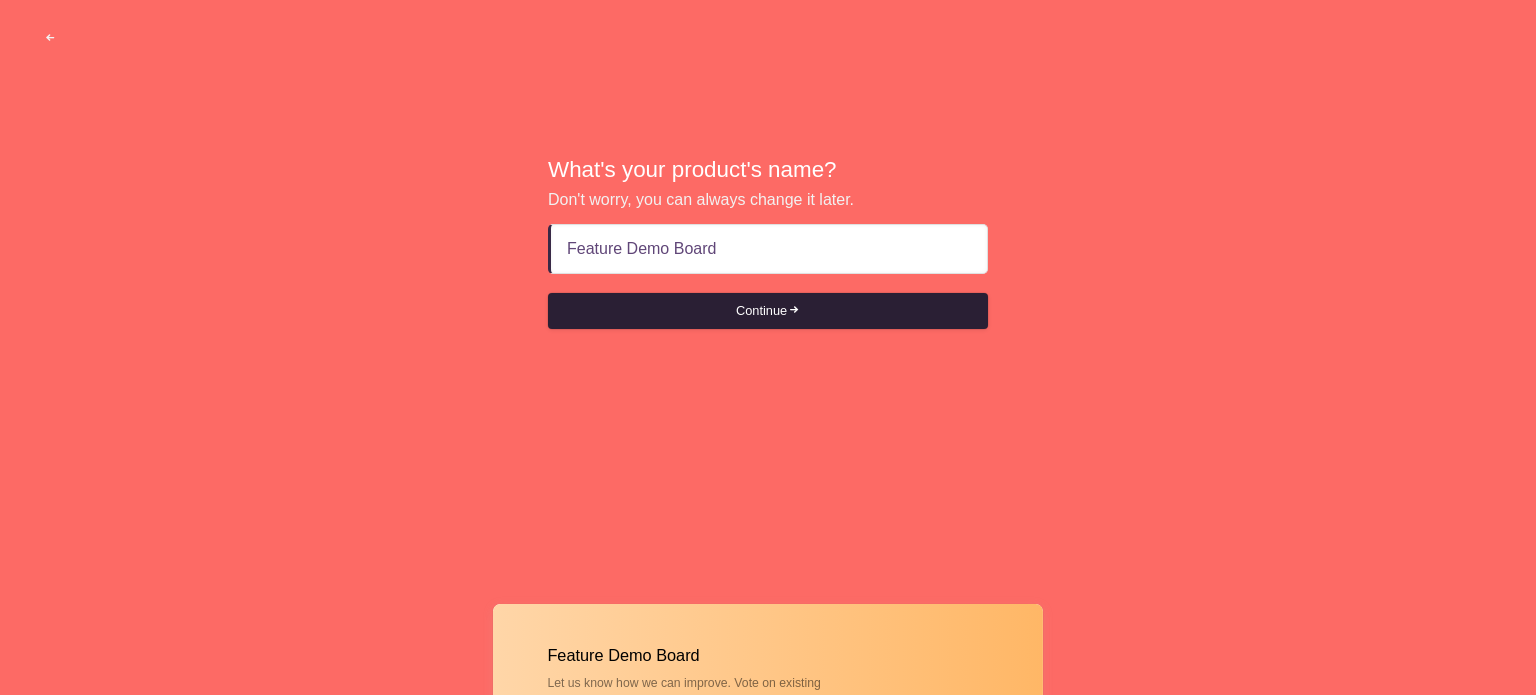 click on "Continue" at bounding box center [768, 311] 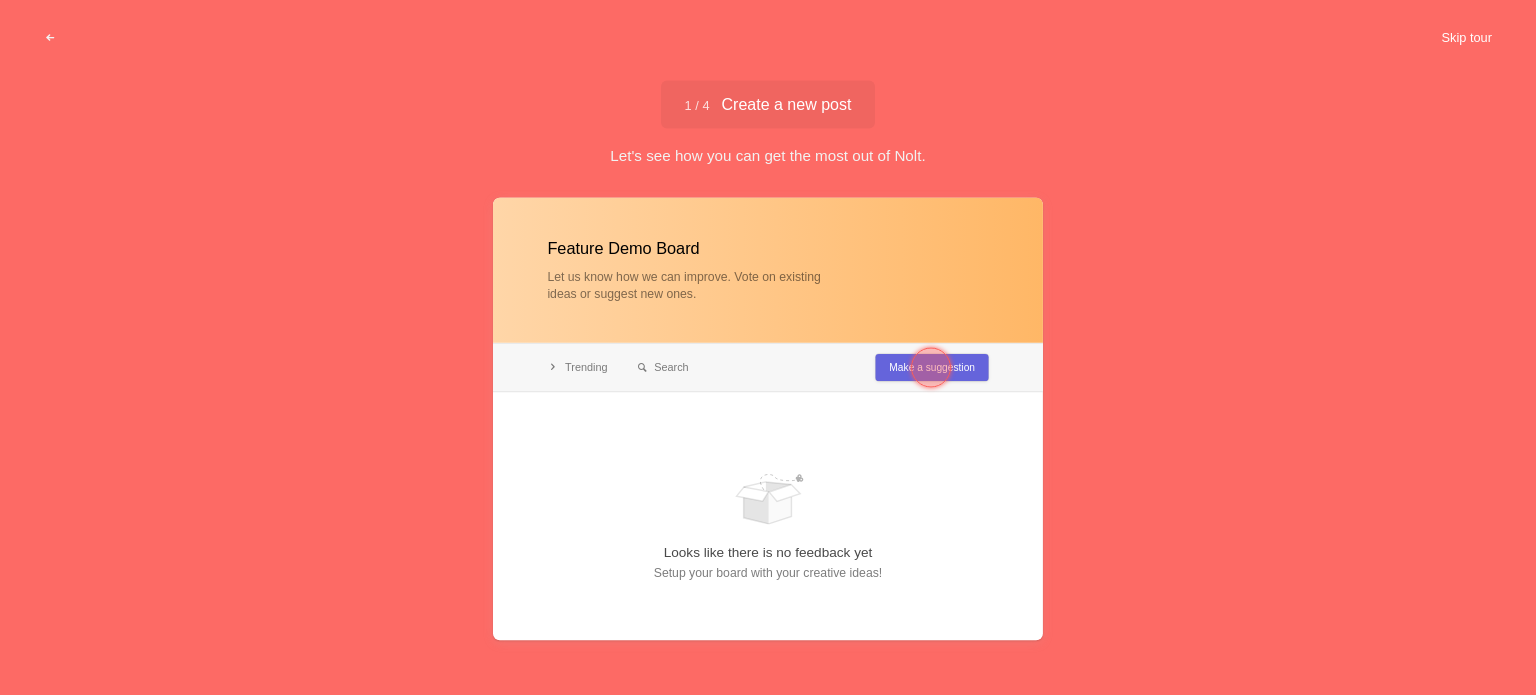 click on "Skip tour" at bounding box center [1466, 38] 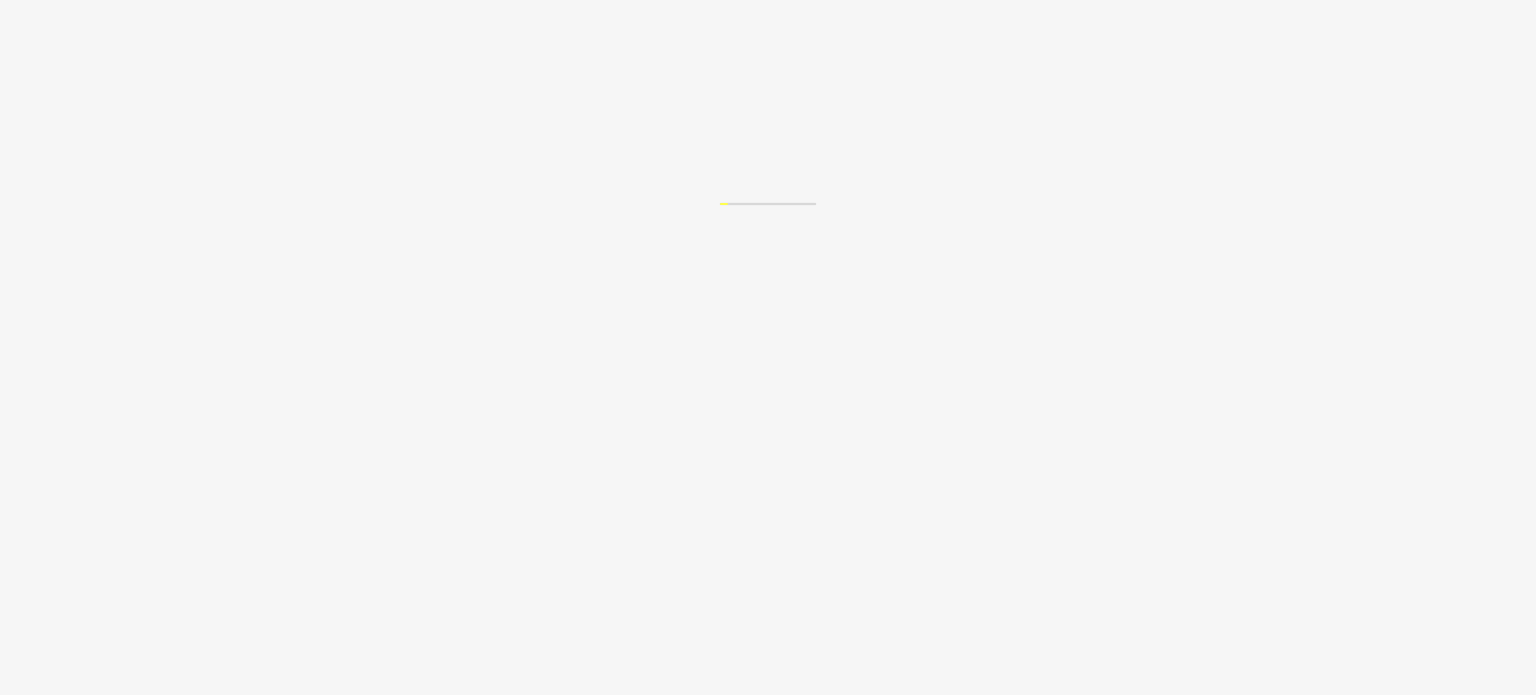 scroll, scrollTop: 0, scrollLeft: 0, axis: both 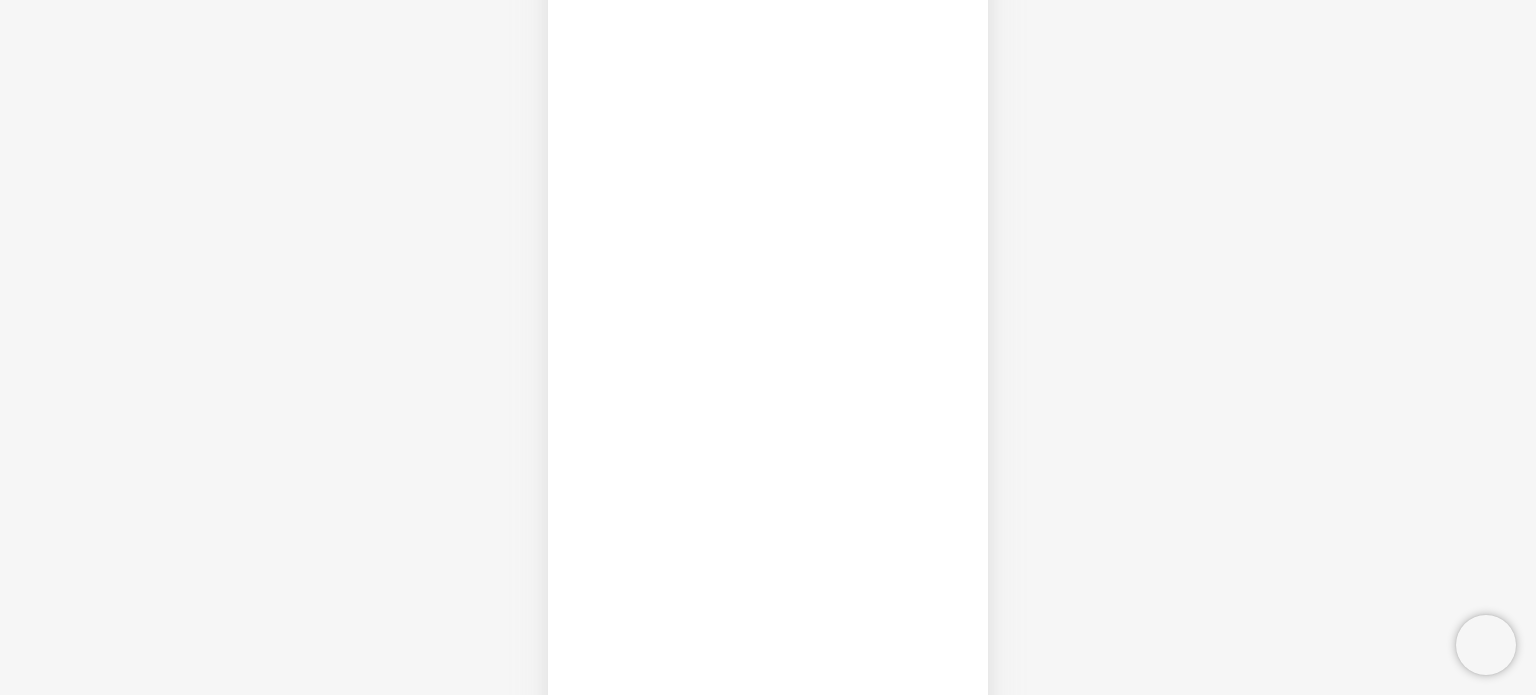 click at bounding box center [768, 353] 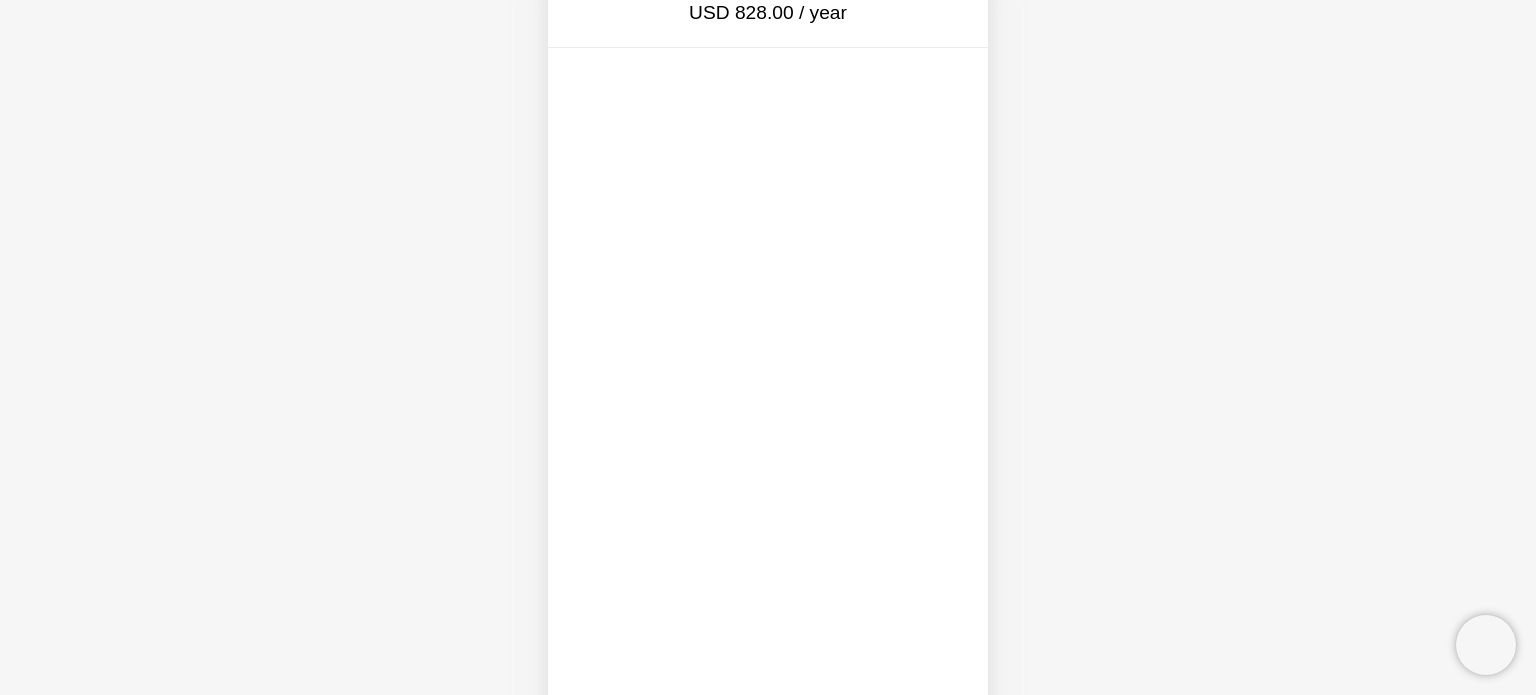scroll, scrollTop: 0, scrollLeft: 0, axis: both 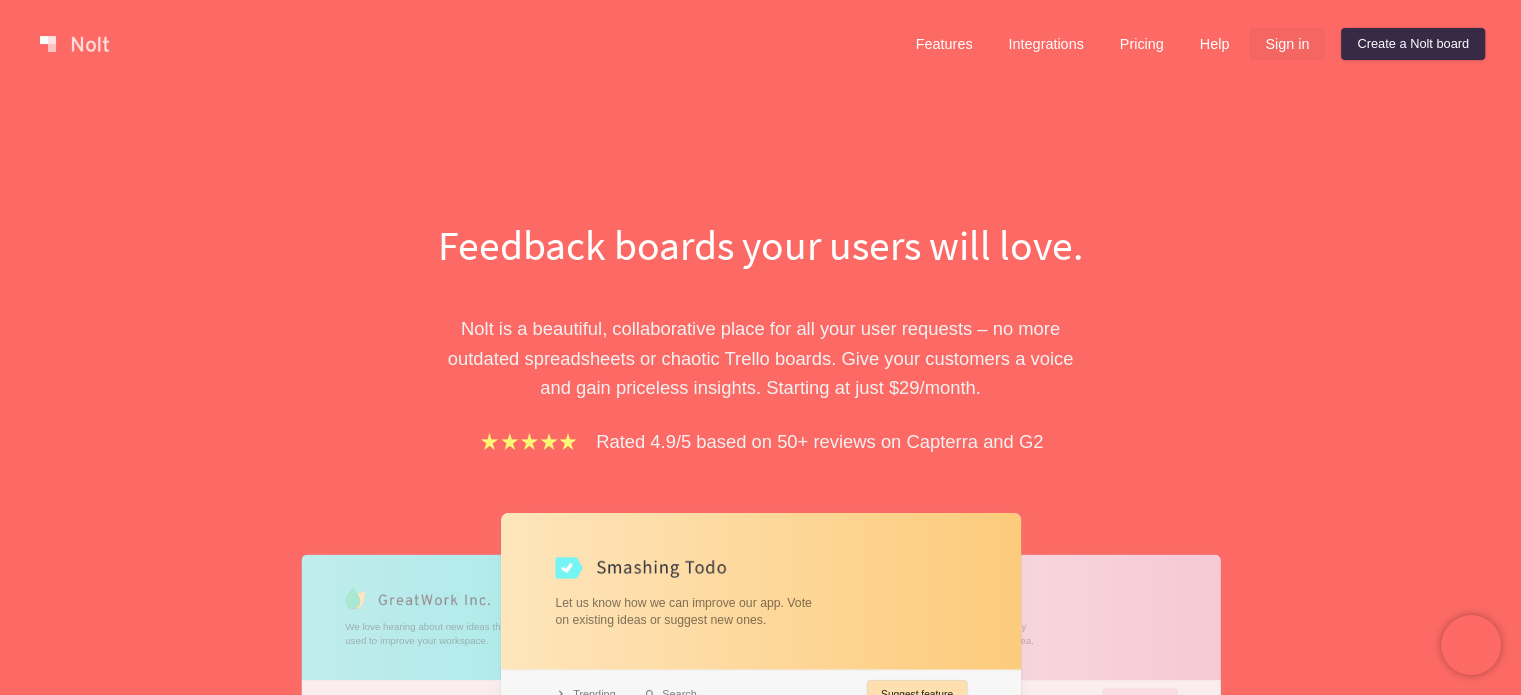 click on "Sign in" at bounding box center (1287, 44) 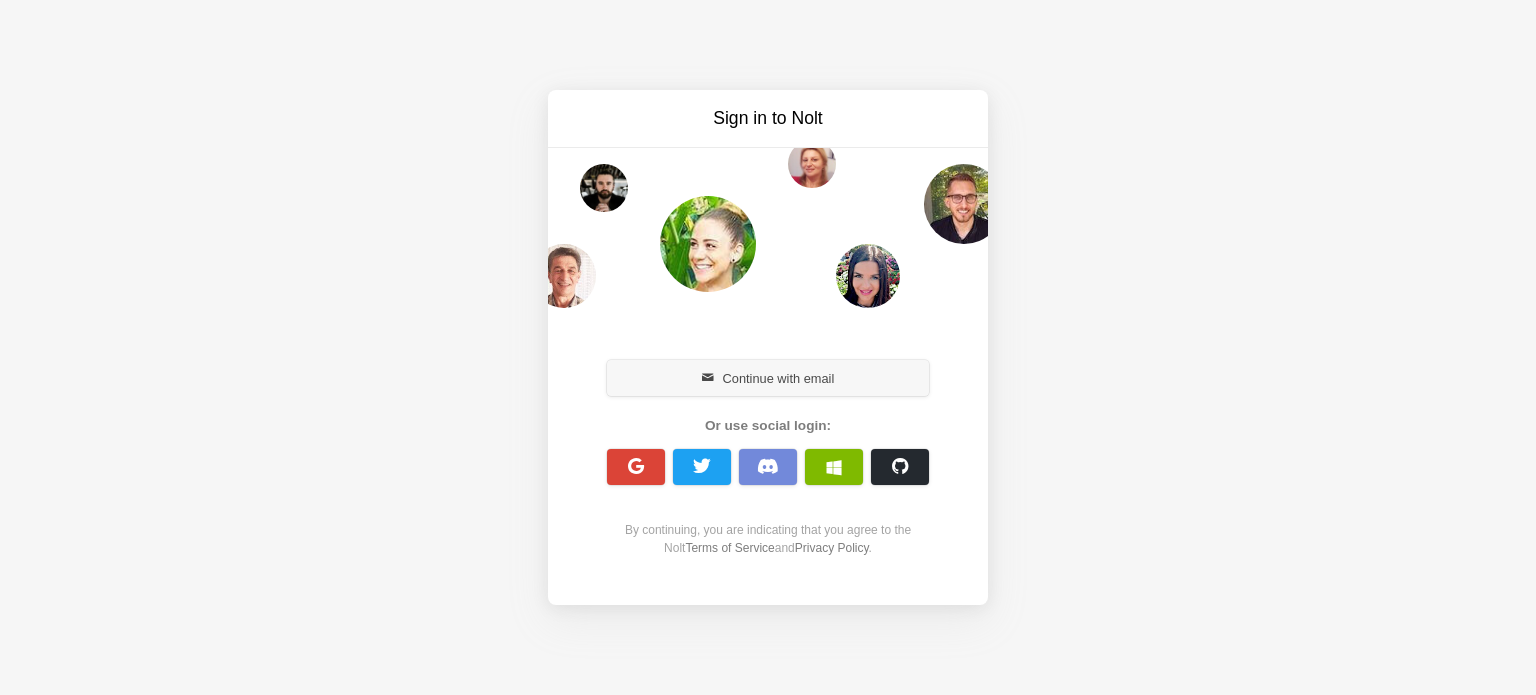 click on "Continue with email" at bounding box center [768, 378] 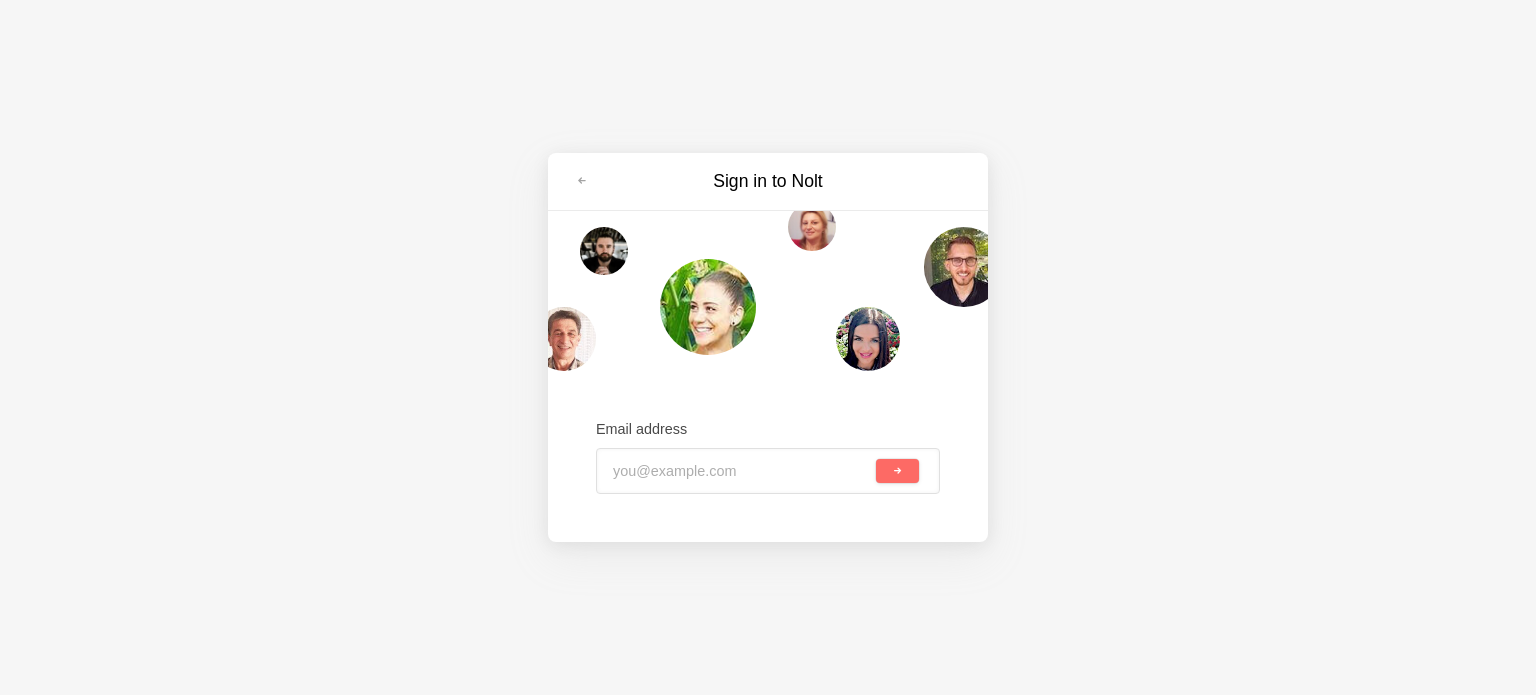 click on "Email address" at bounding box center [768, 457] 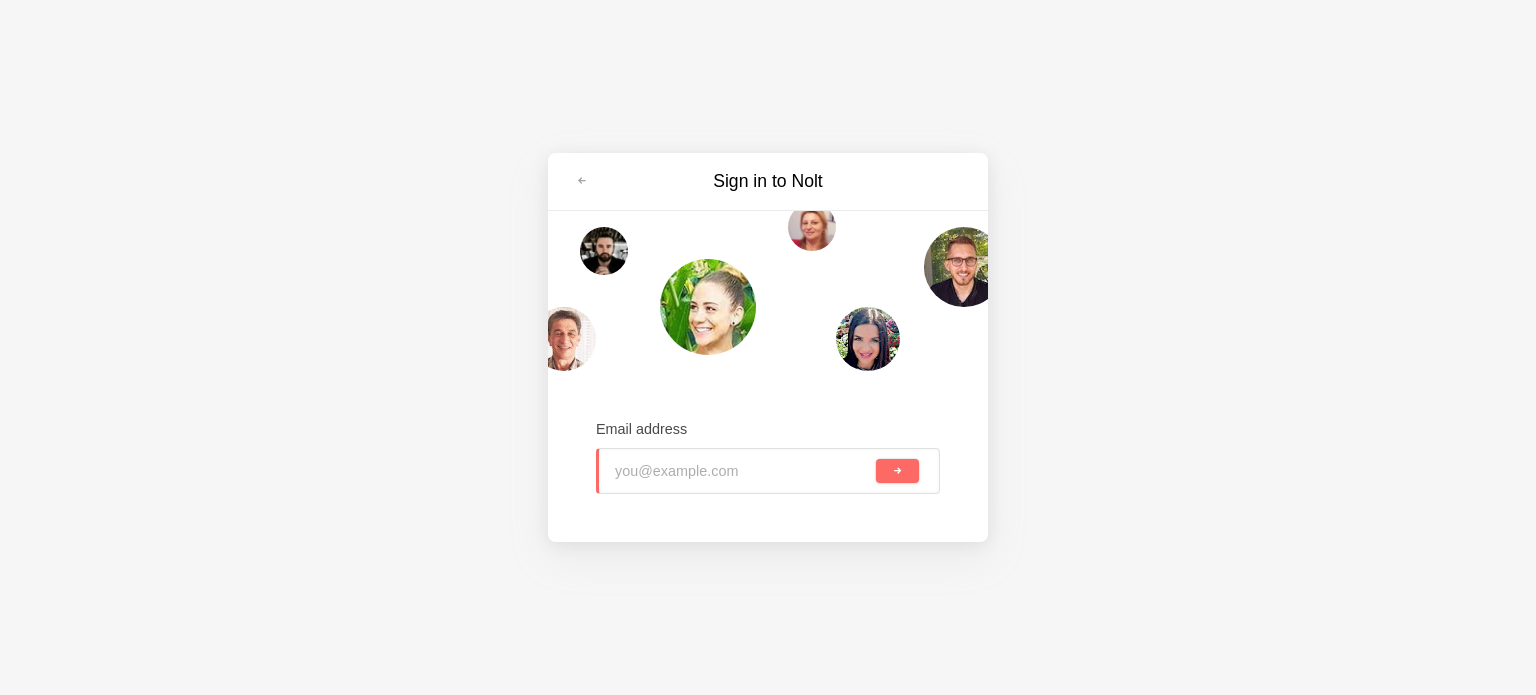 click at bounding box center [743, 471] 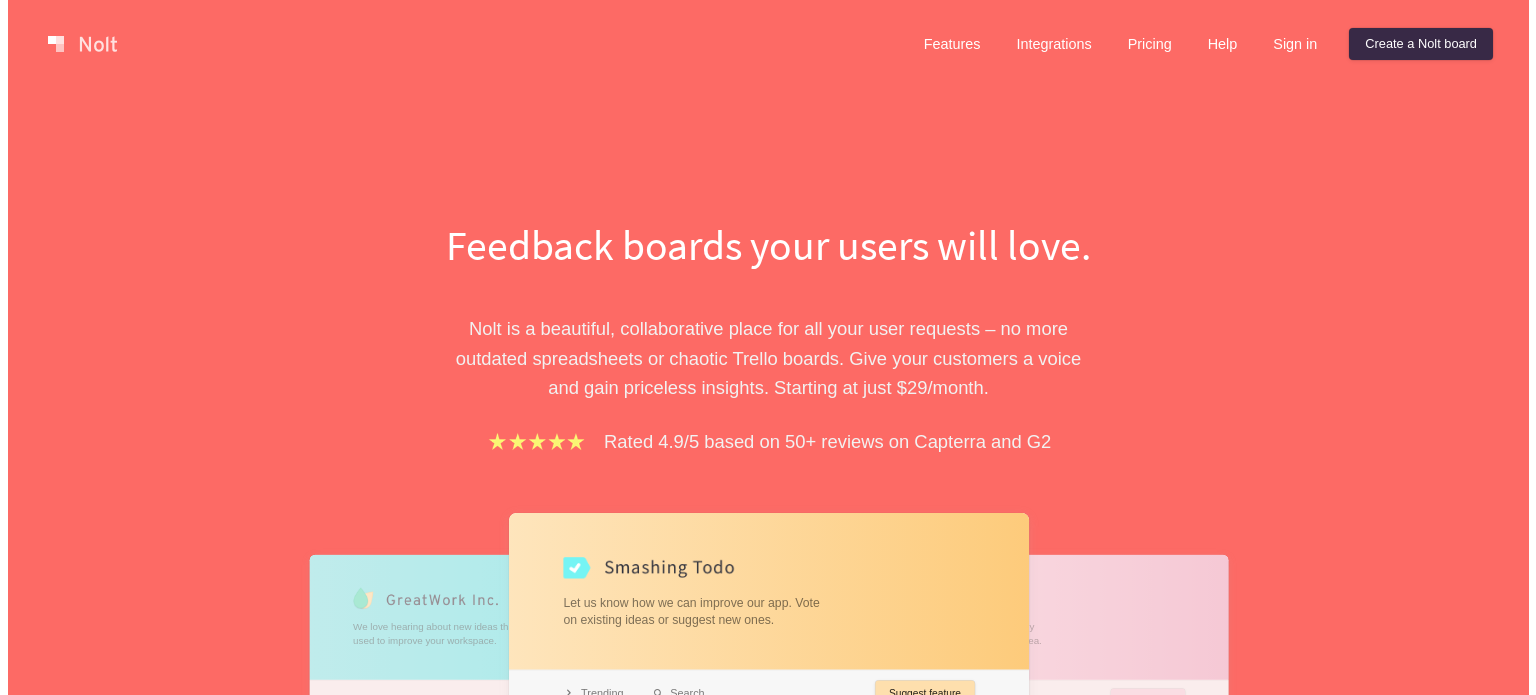 scroll, scrollTop: 0, scrollLeft: 0, axis: both 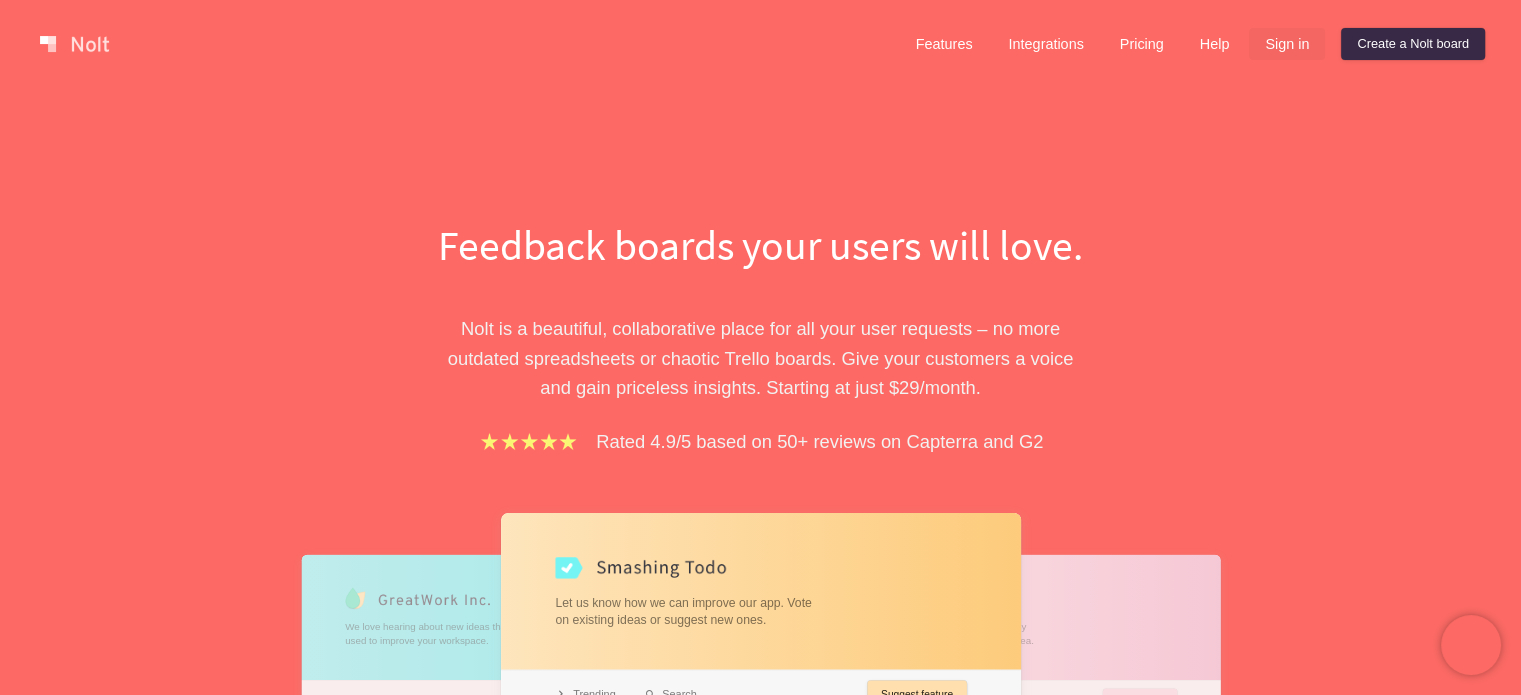 click on "Sign in" at bounding box center [1287, 44] 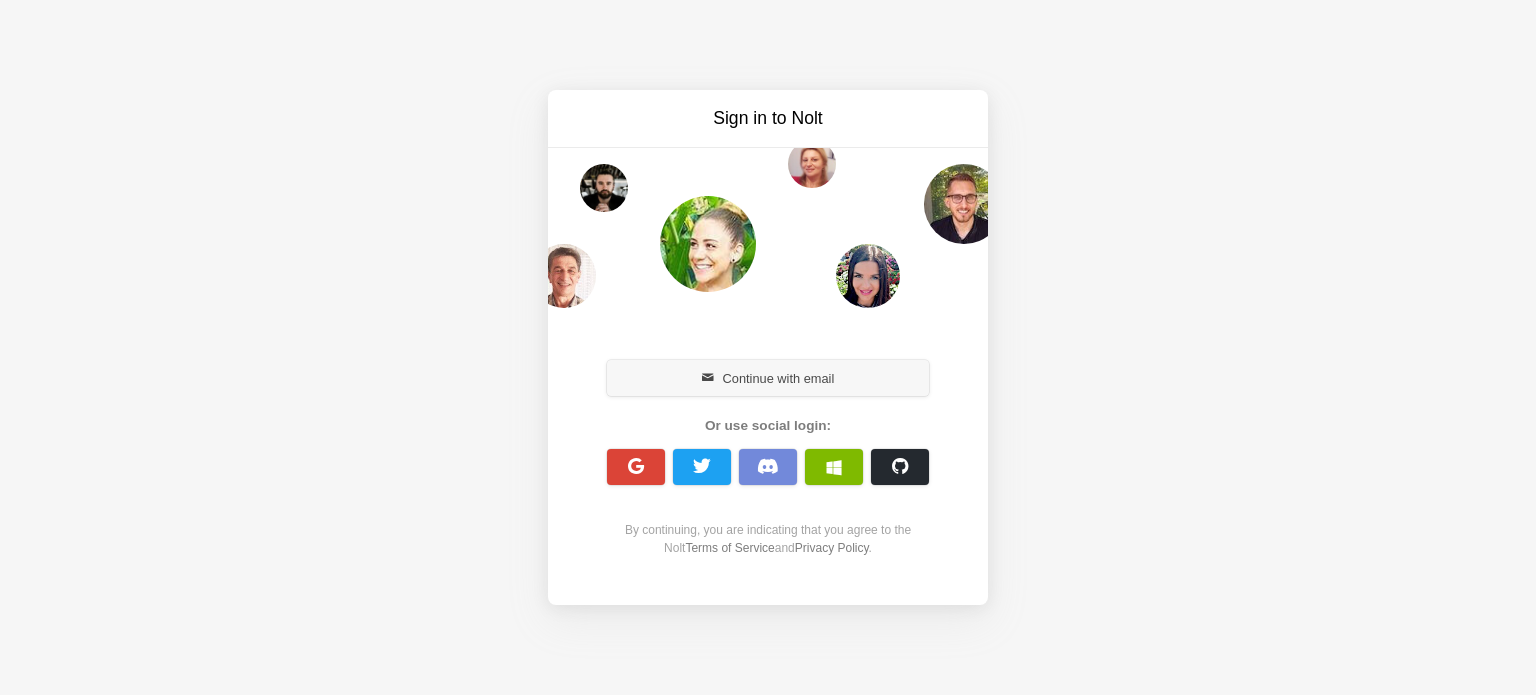 click on "Continue with email" at bounding box center (768, 378) 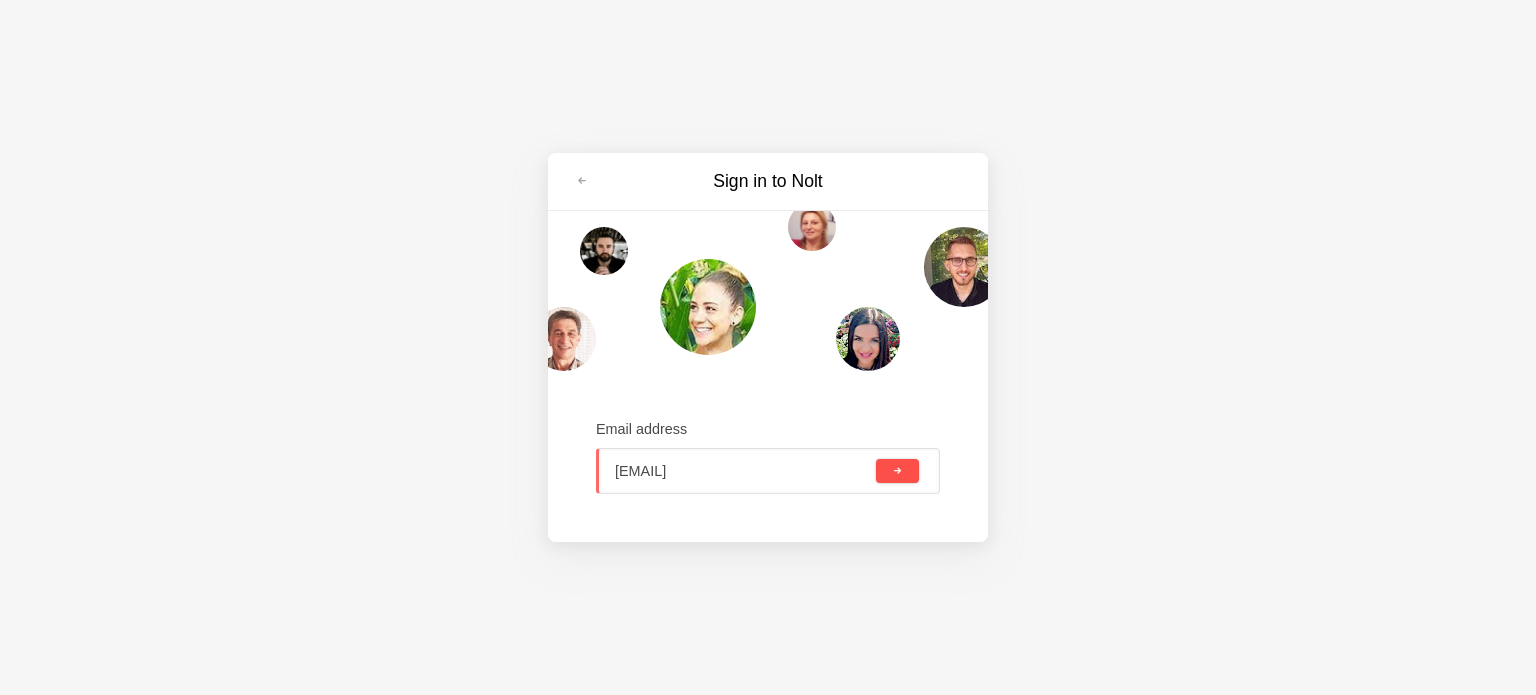 click at bounding box center (897, 471) 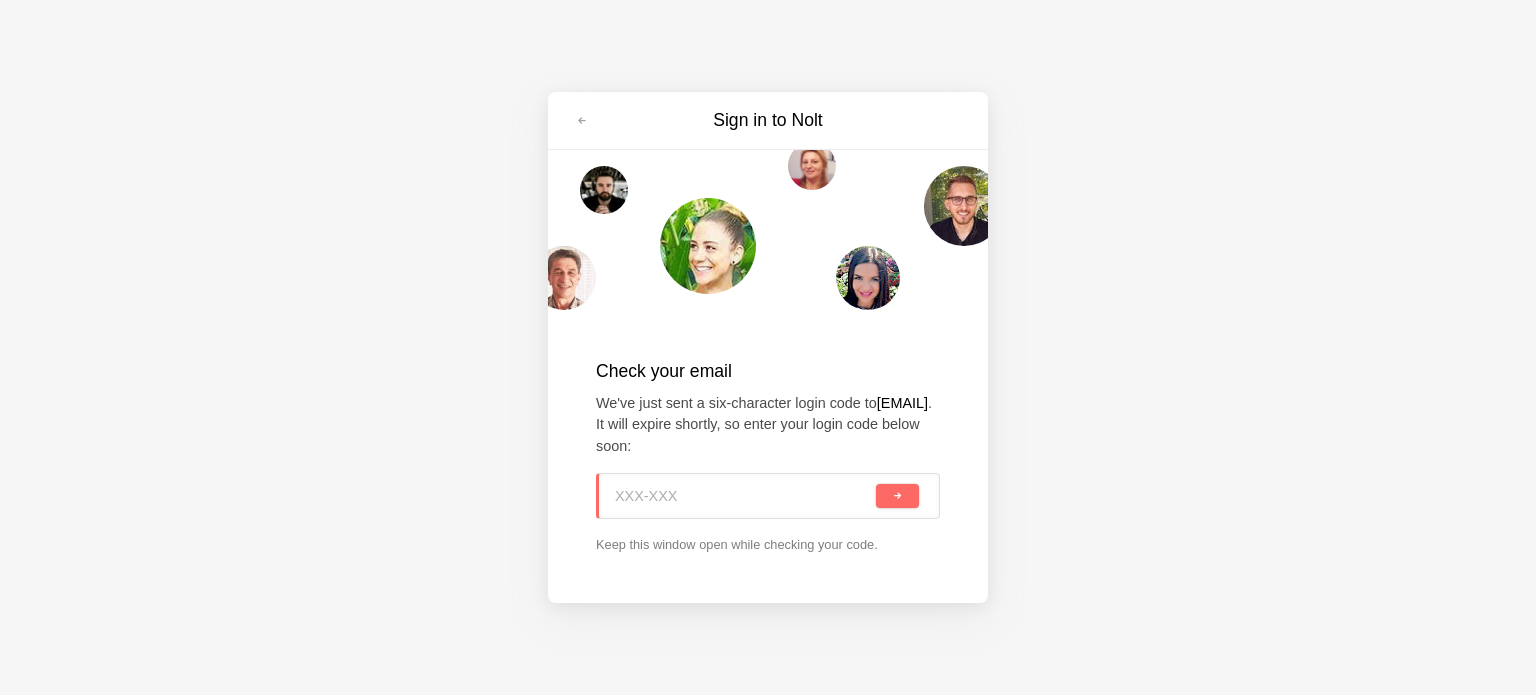 paste on "75W-9S9" 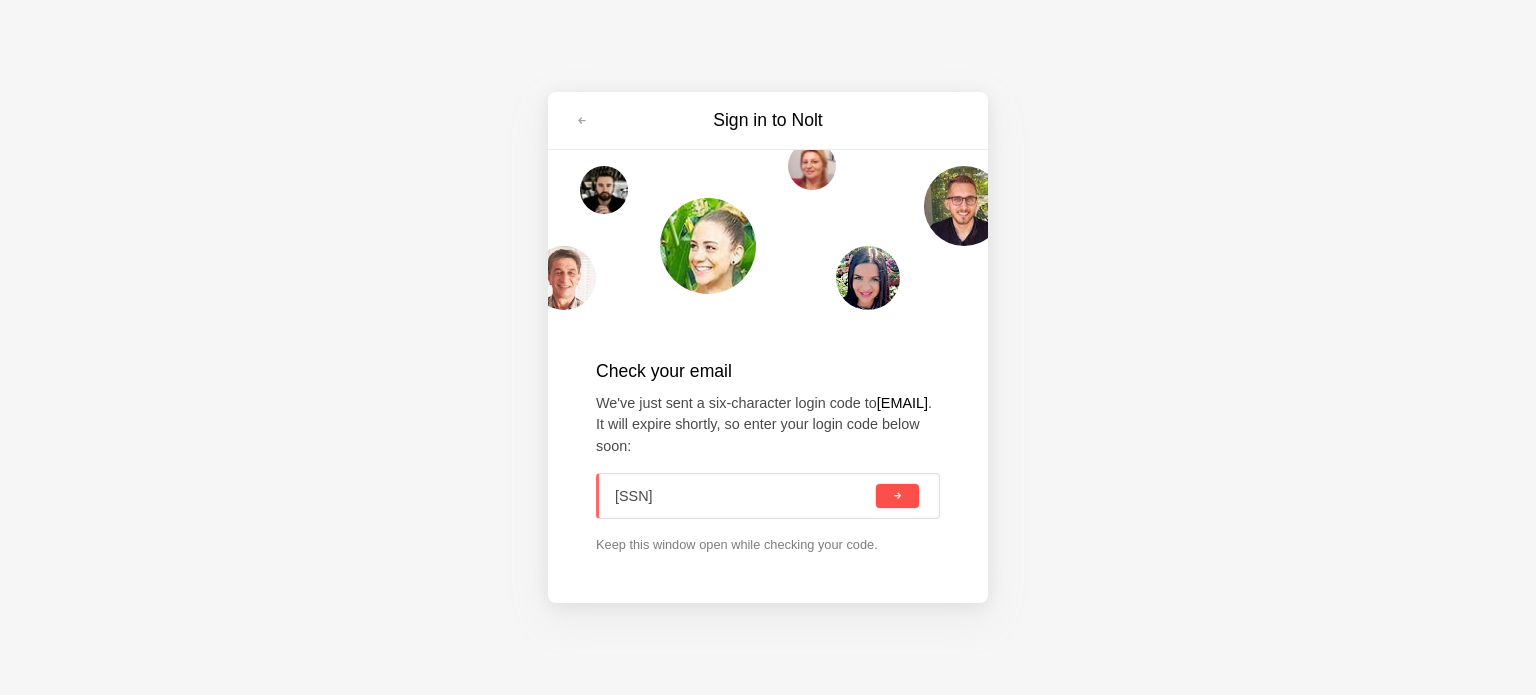 click at bounding box center (897, 496) 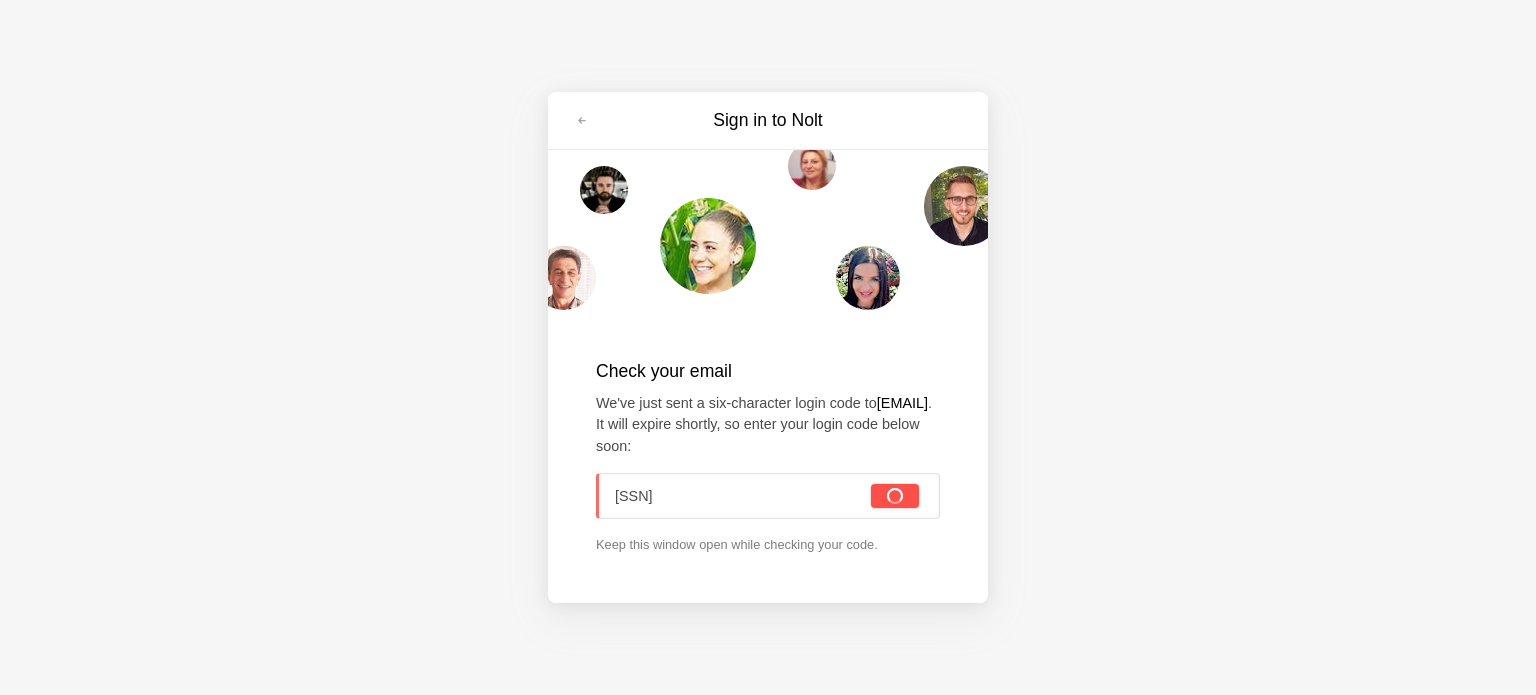 type on "75W-9S9" 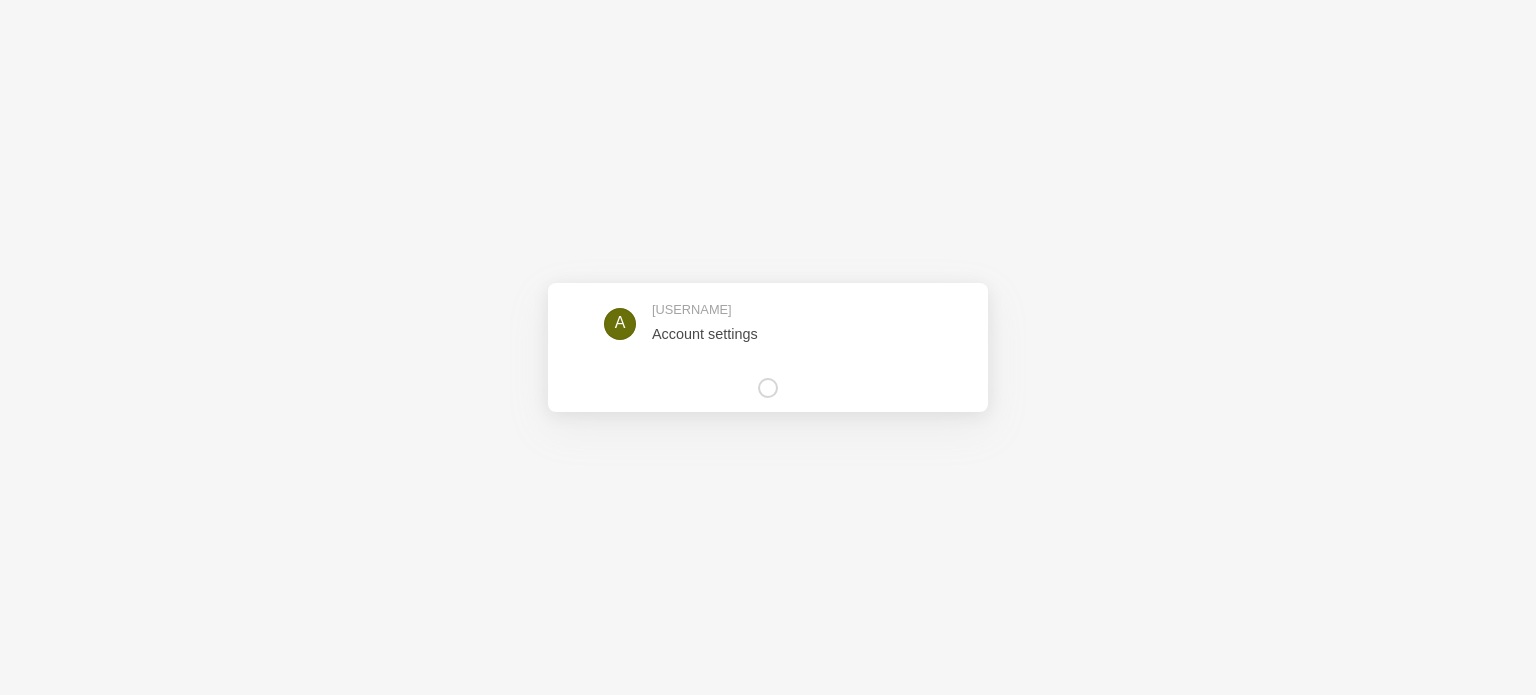 scroll, scrollTop: 0, scrollLeft: 0, axis: both 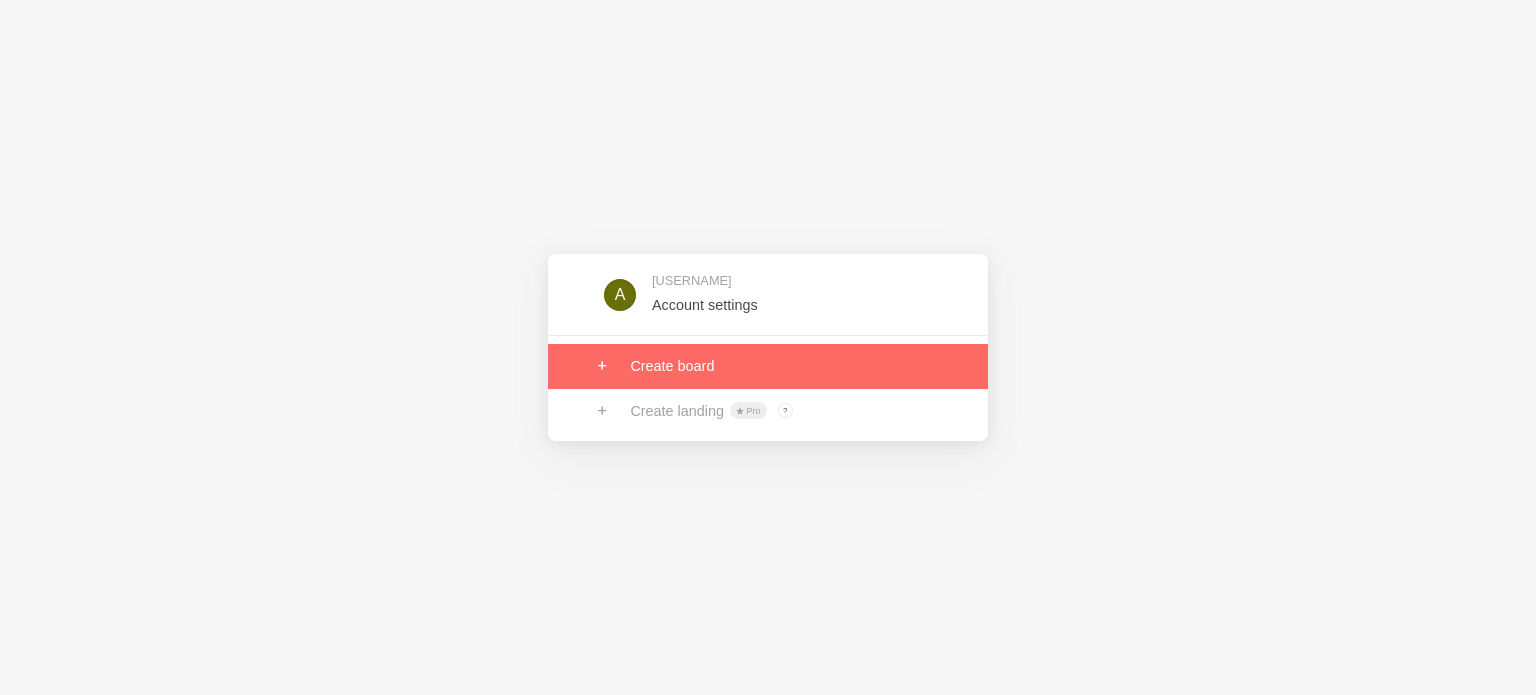 click at bounding box center (768, 366) 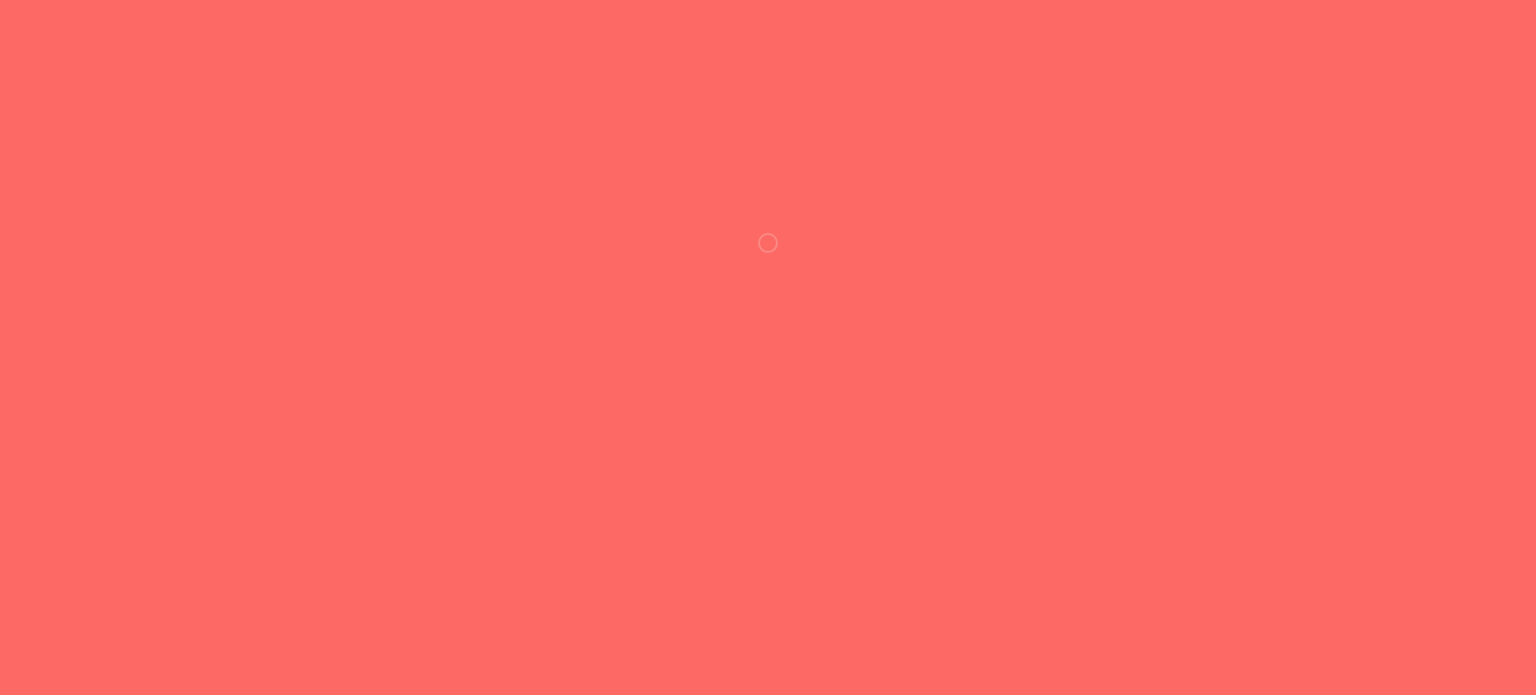 scroll, scrollTop: 0, scrollLeft: 0, axis: both 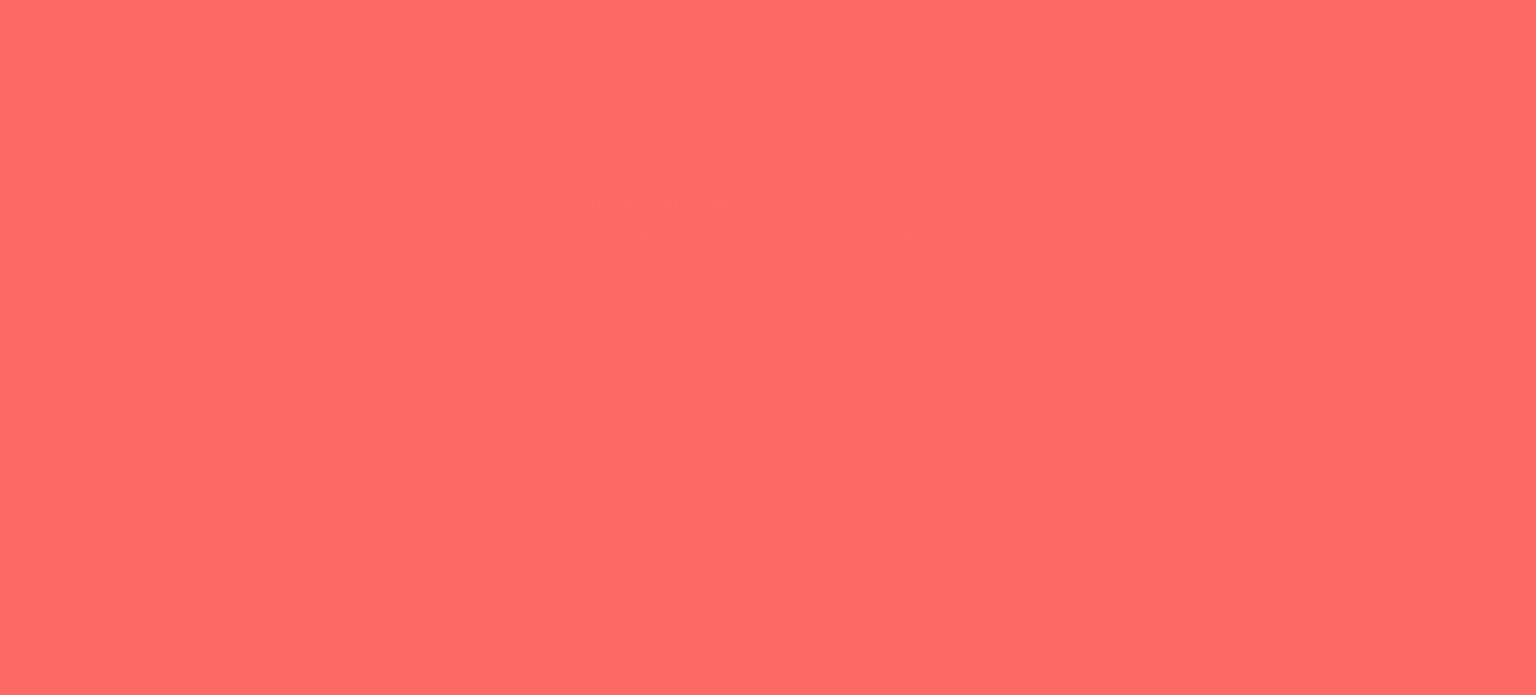 click on "Start your 10-day free trial" at bounding box center [768, 294] 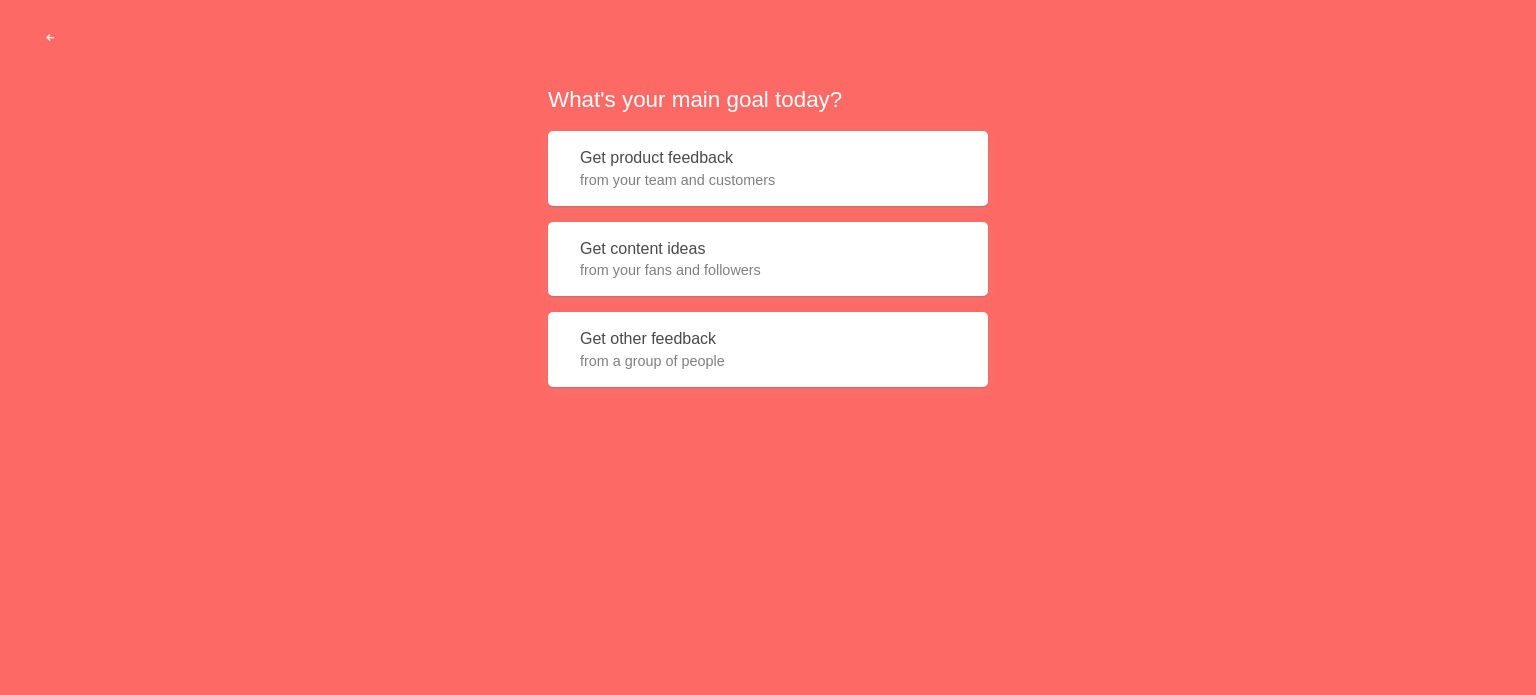 click on "from your team and customers" at bounding box center (768, 180) 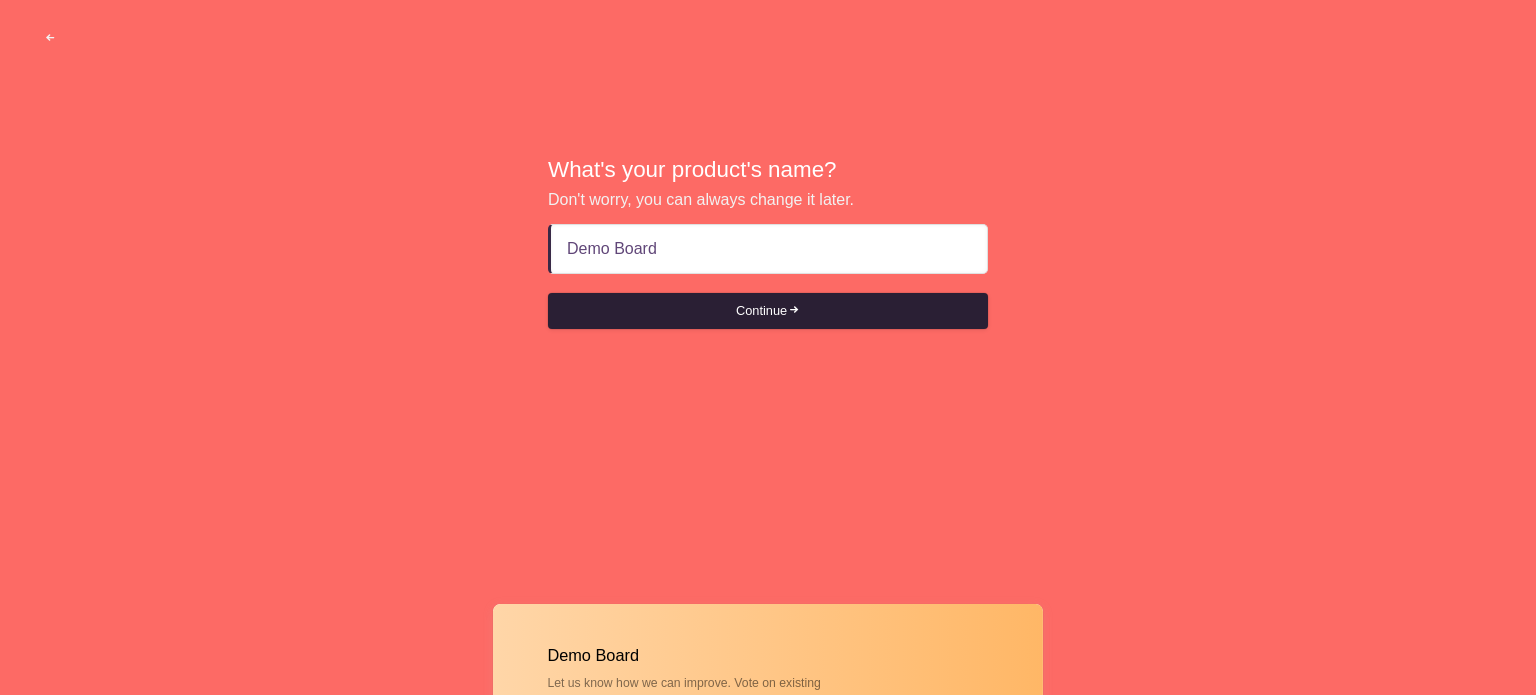 click on "Continue" at bounding box center (768, 311) 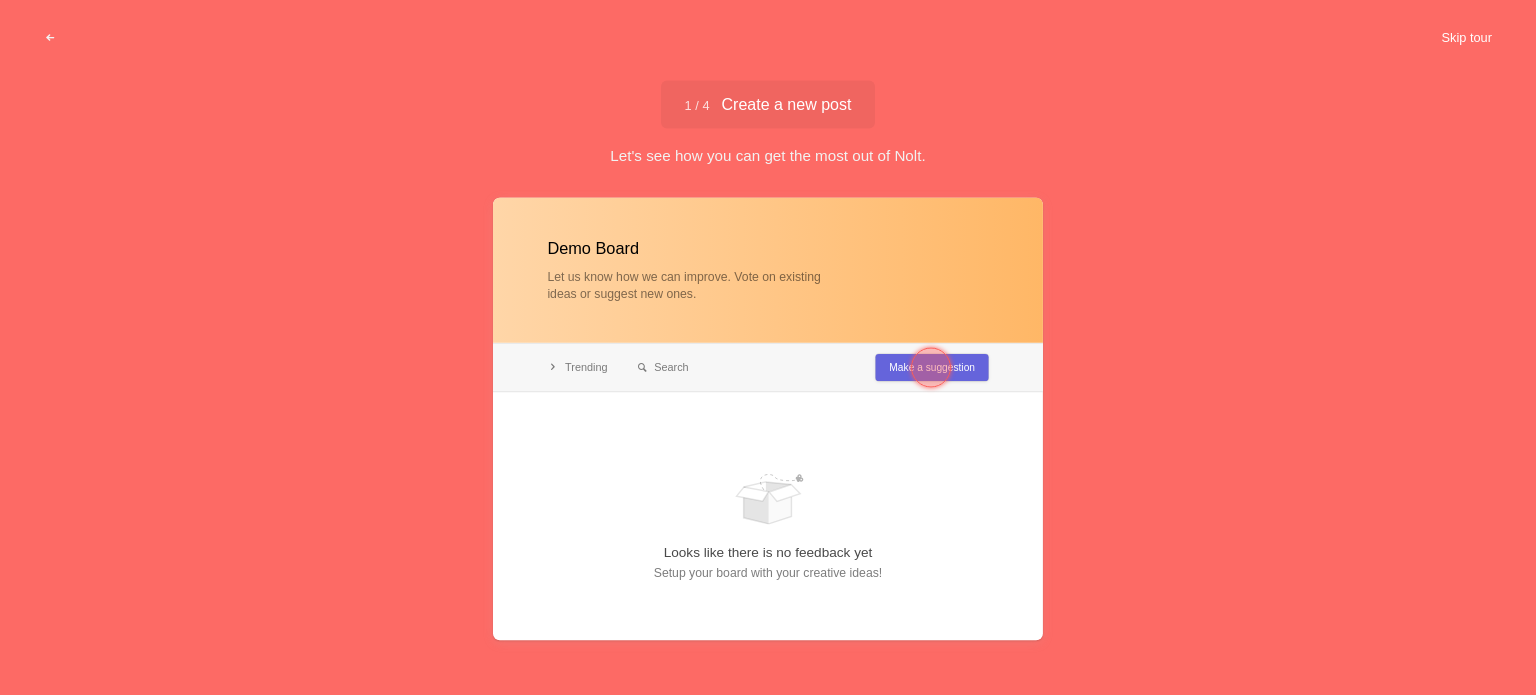 click on "Skip tour" at bounding box center [1466, 38] 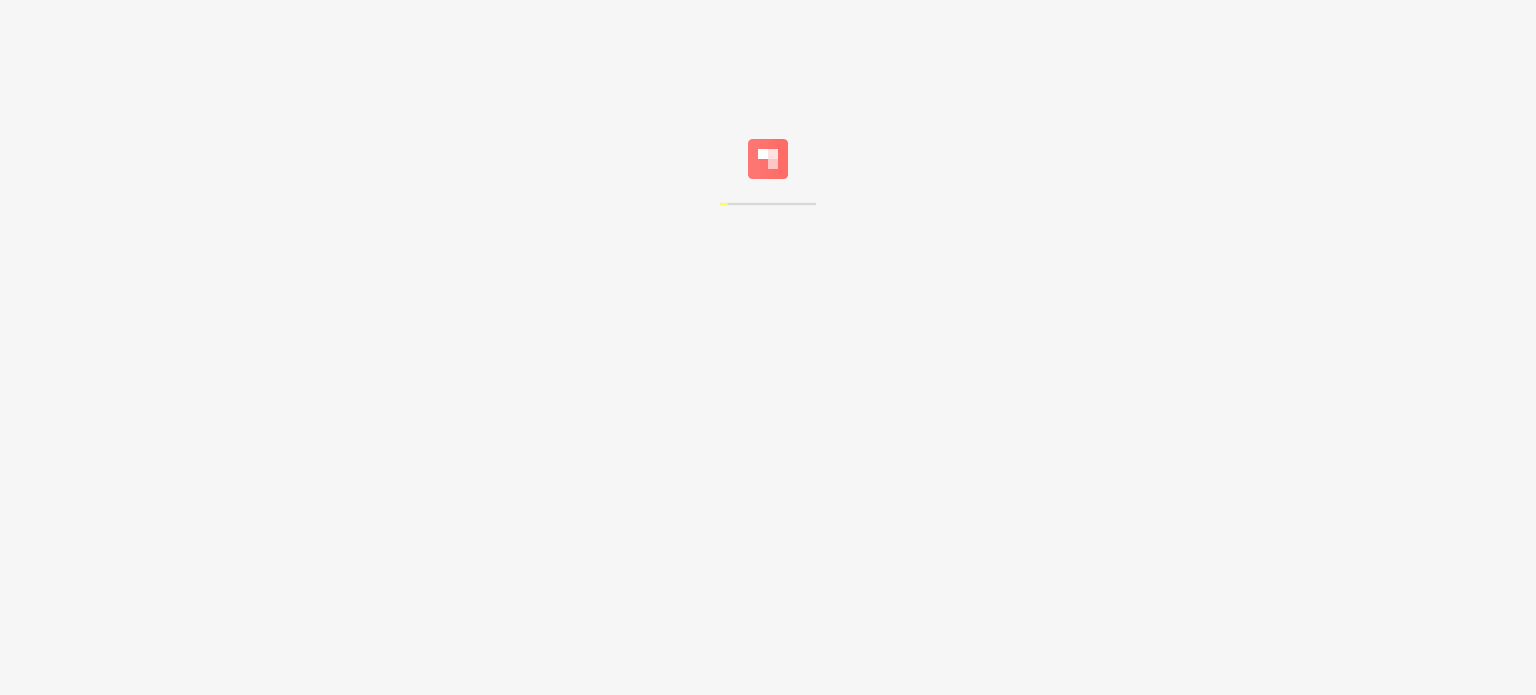 scroll, scrollTop: 0, scrollLeft: 0, axis: both 